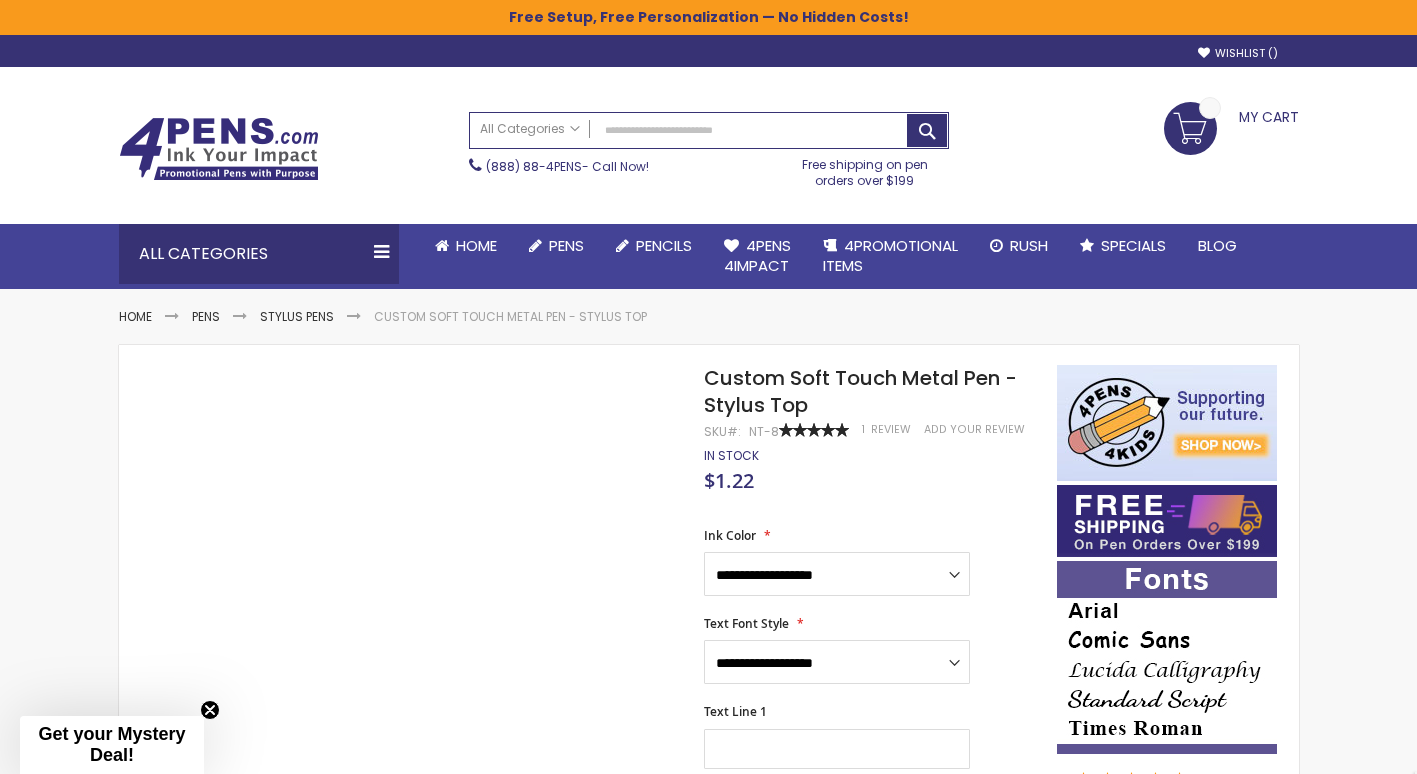 scroll, scrollTop: 0, scrollLeft: 0, axis: both 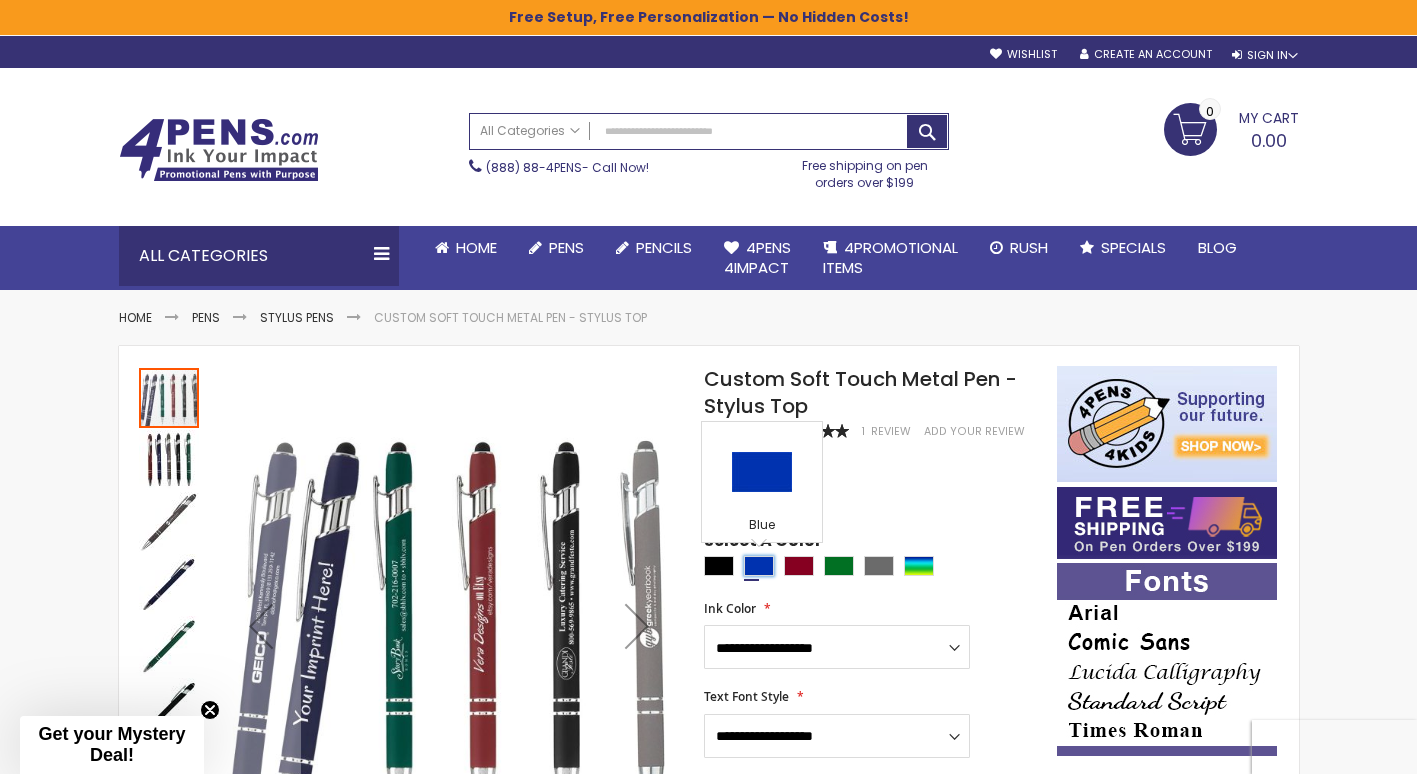 click at bounding box center (759, 566) 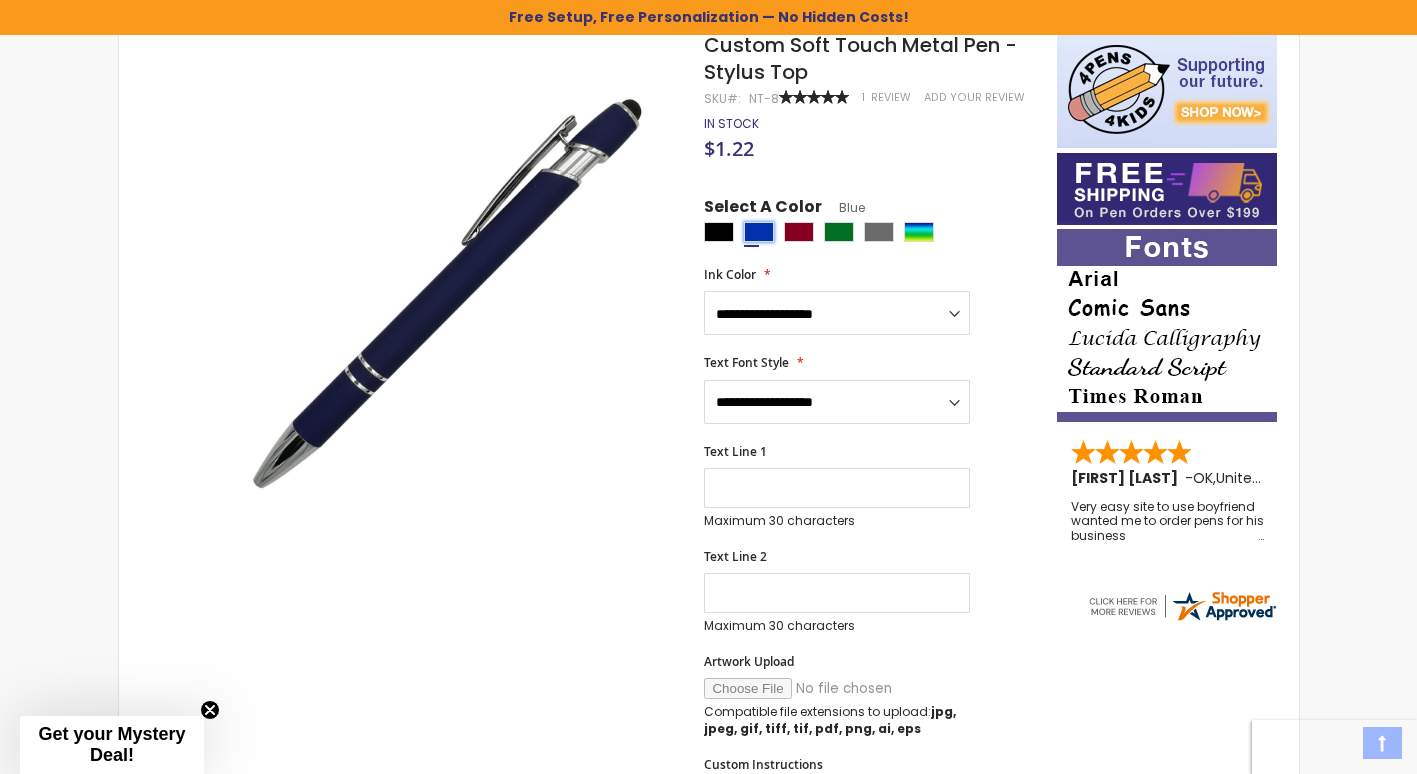scroll, scrollTop: 387, scrollLeft: 0, axis: vertical 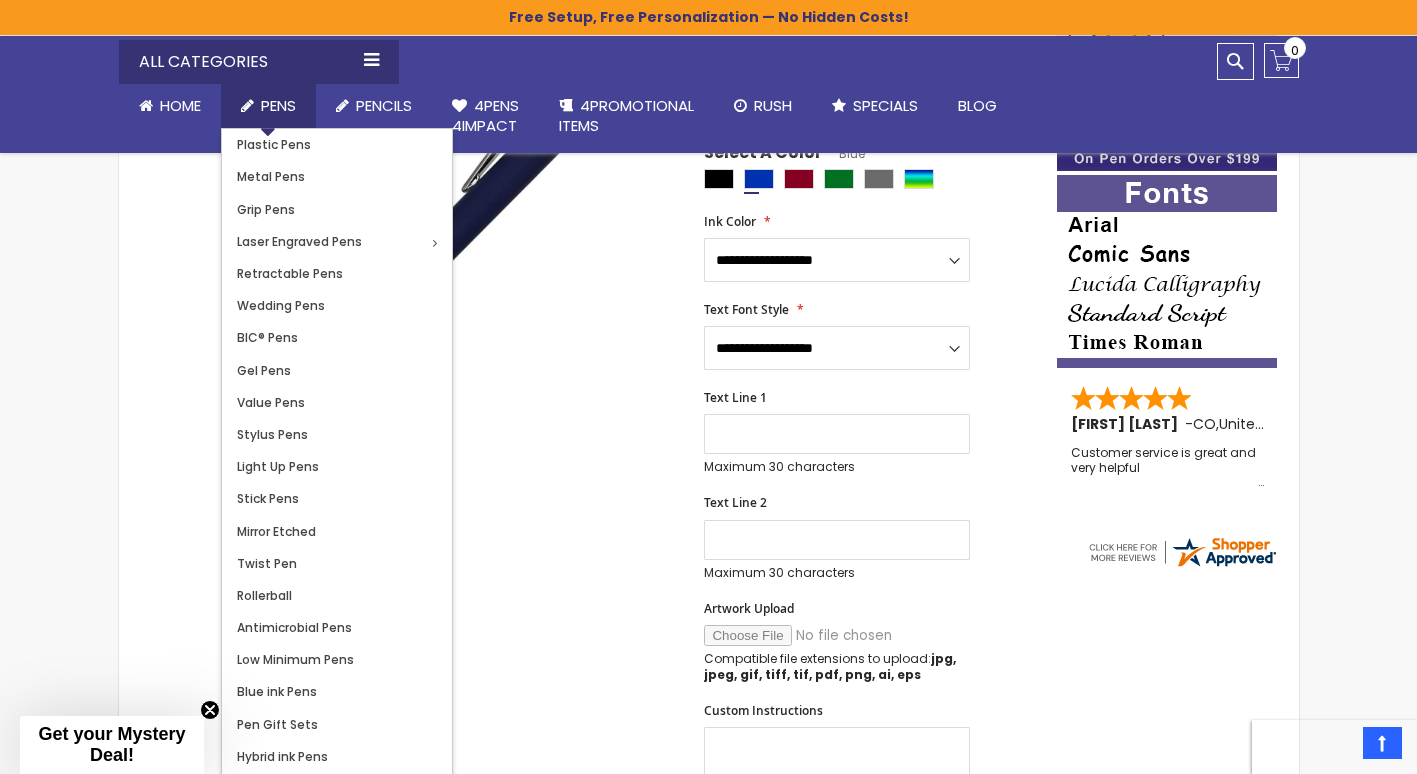 click on "Pens" at bounding box center [278, 105] 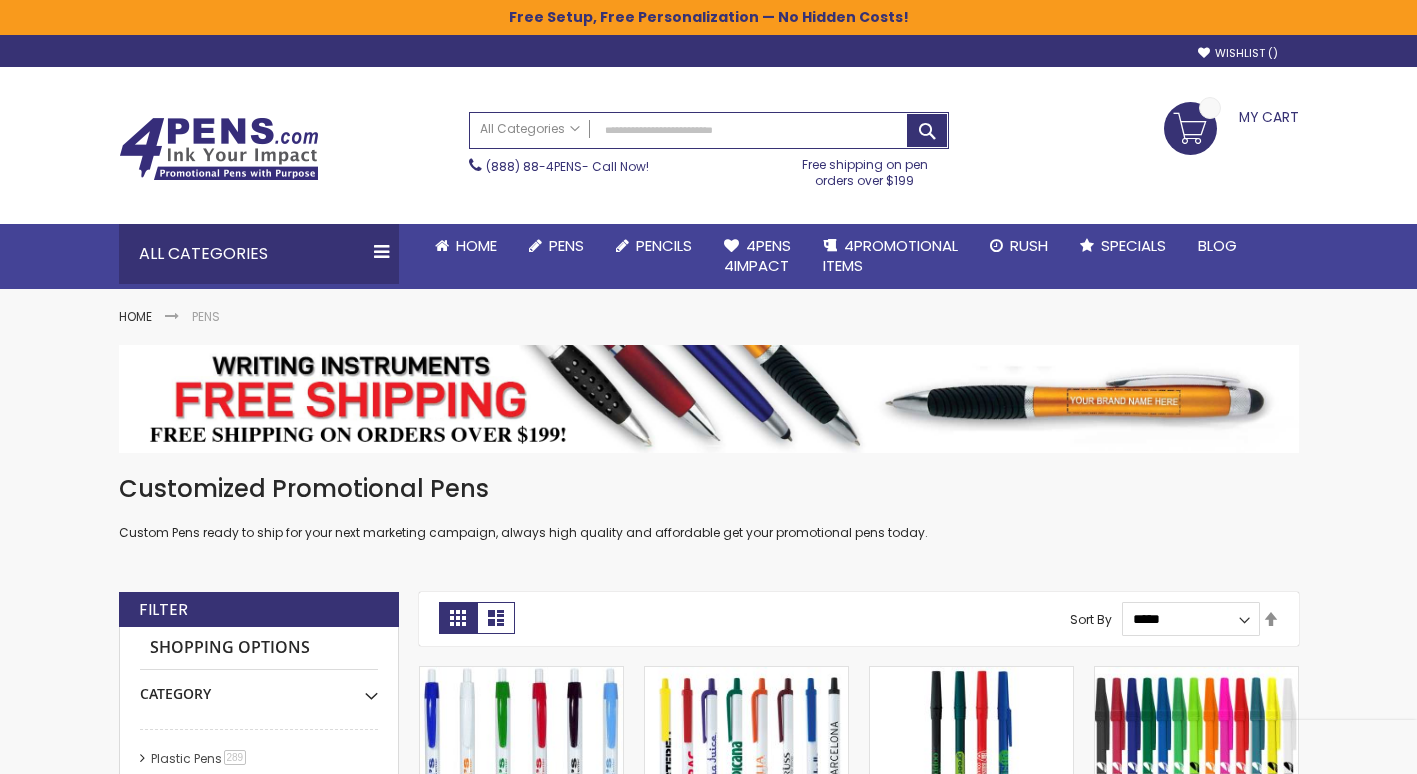 scroll, scrollTop: 0, scrollLeft: 0, axis: both 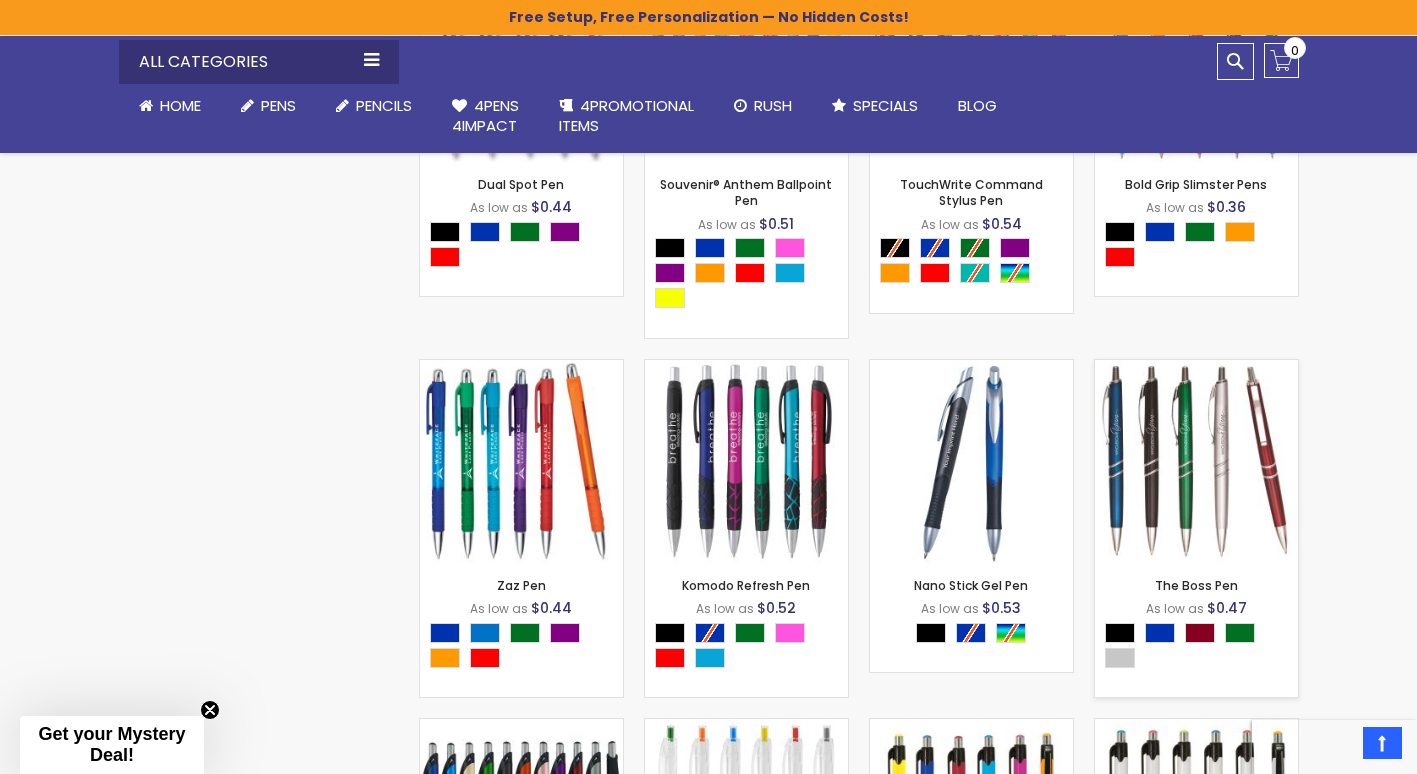 click on "-
***
+
Add to Cart" at bounding box center (1196, 530) 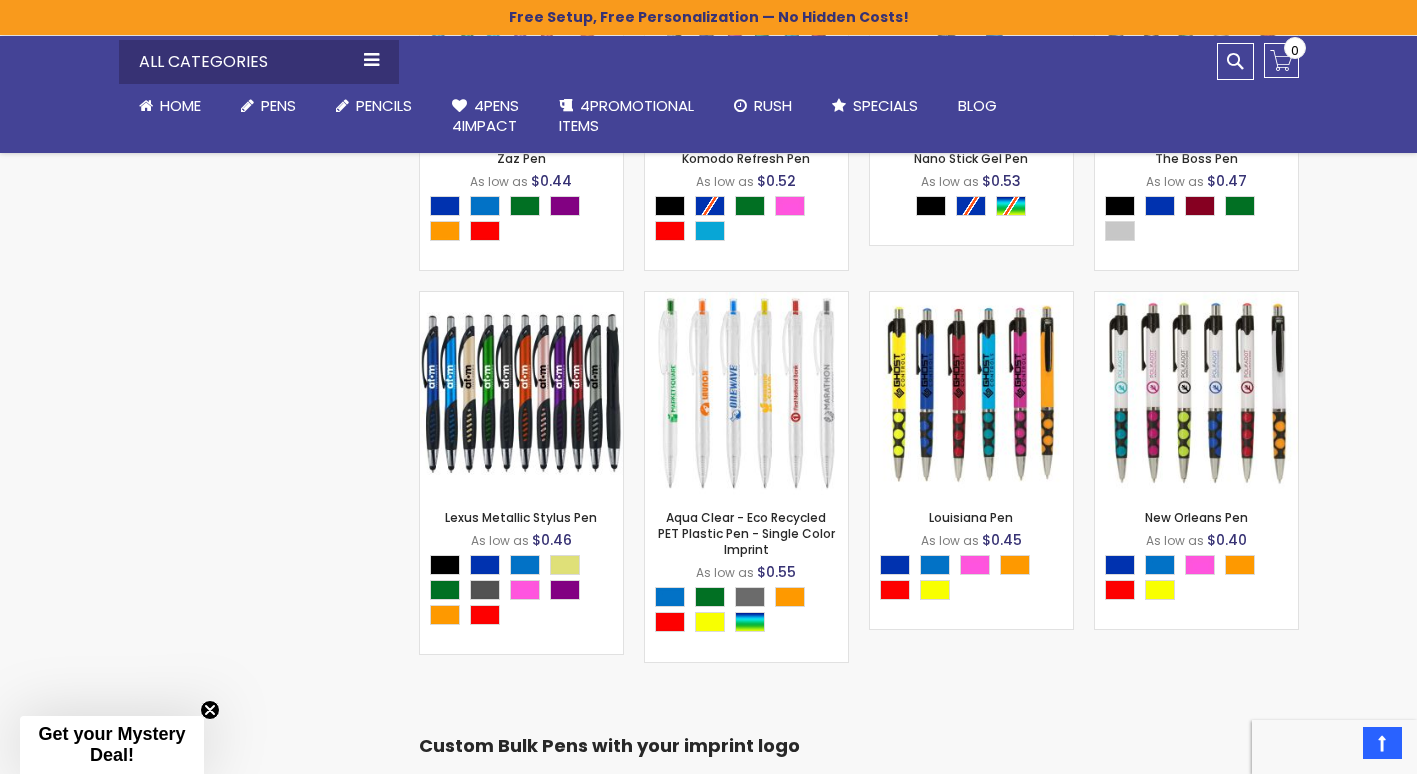 scroll, scrollTop: 7073, scrollLeft: 0, axis: vertical 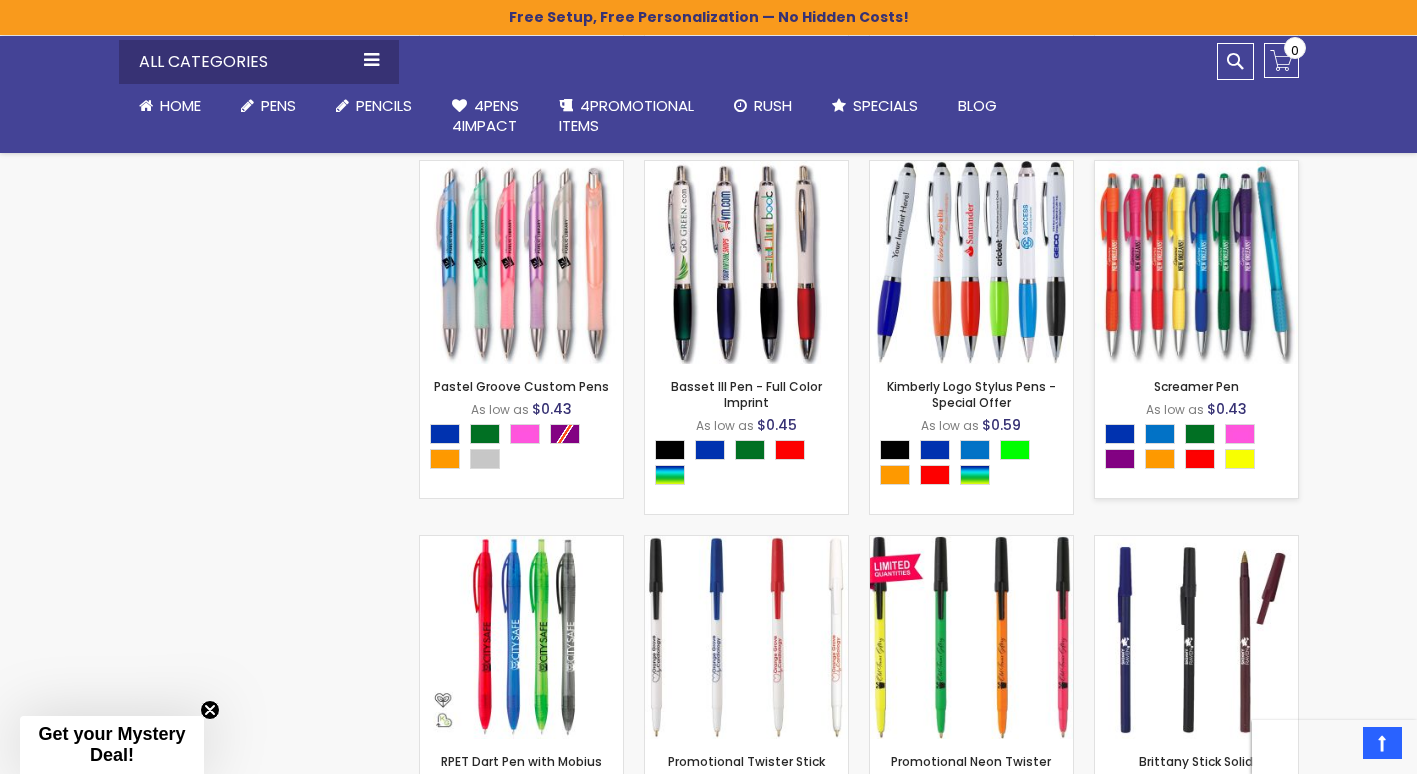 click at bounding box center (1196, 262) 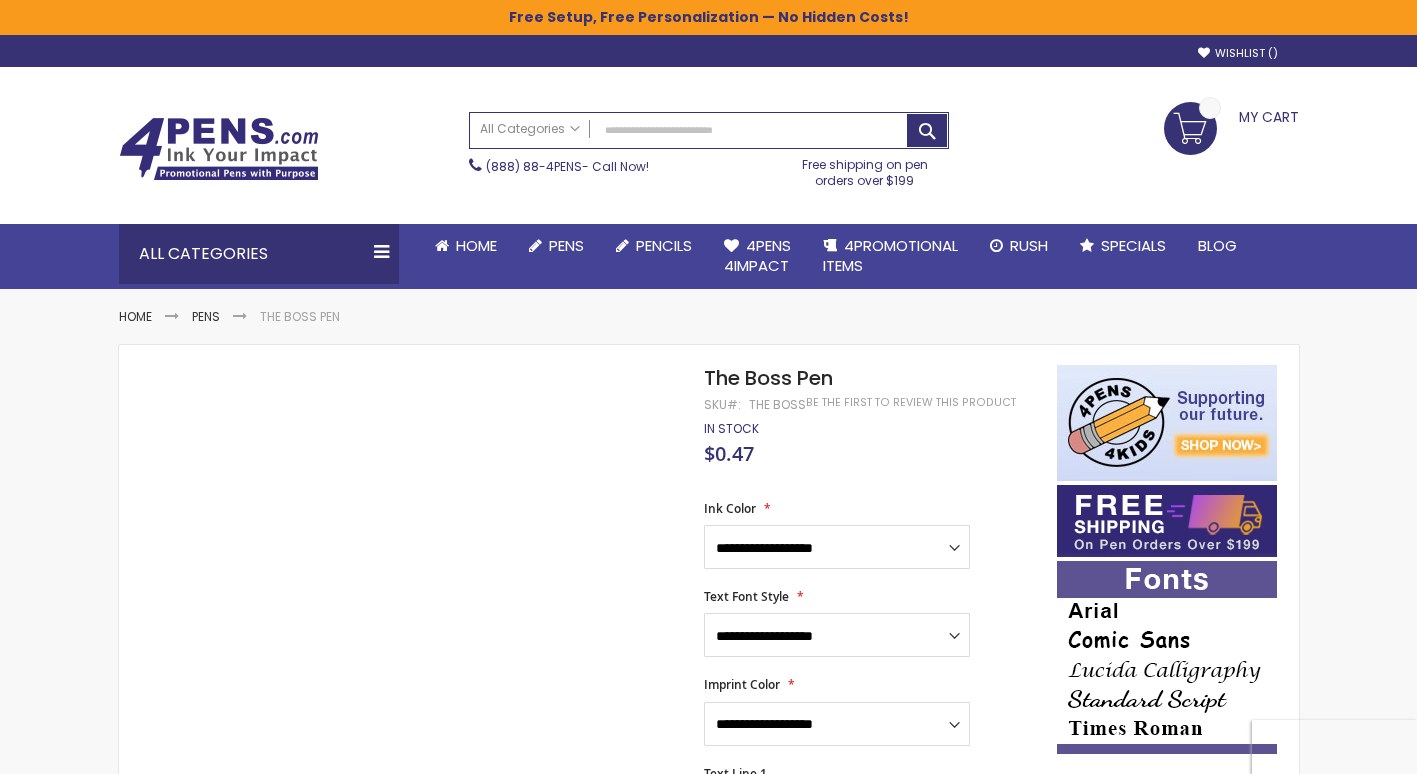 scroll, scrollTop: 0, scrollLeft: 0, axis: both 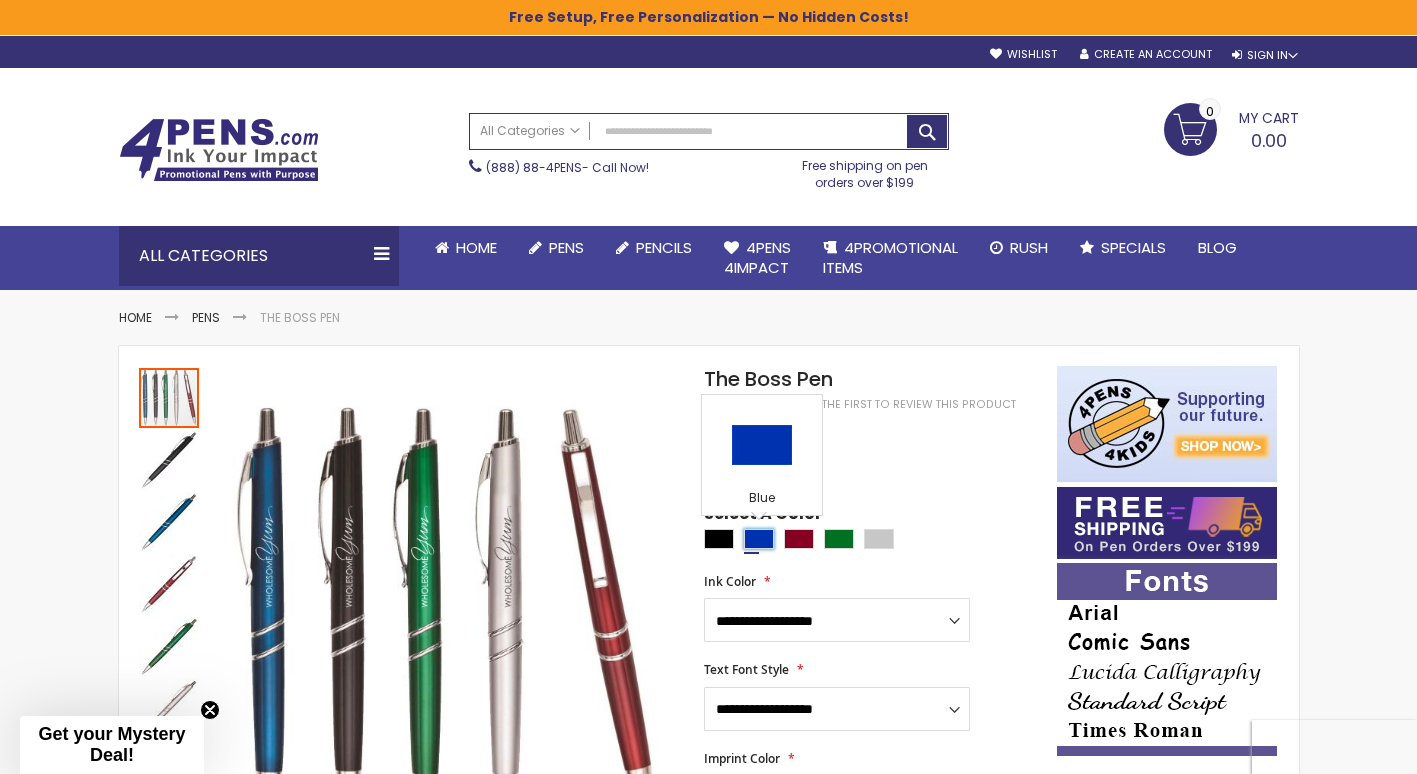 click at bounding box center (759, 539) 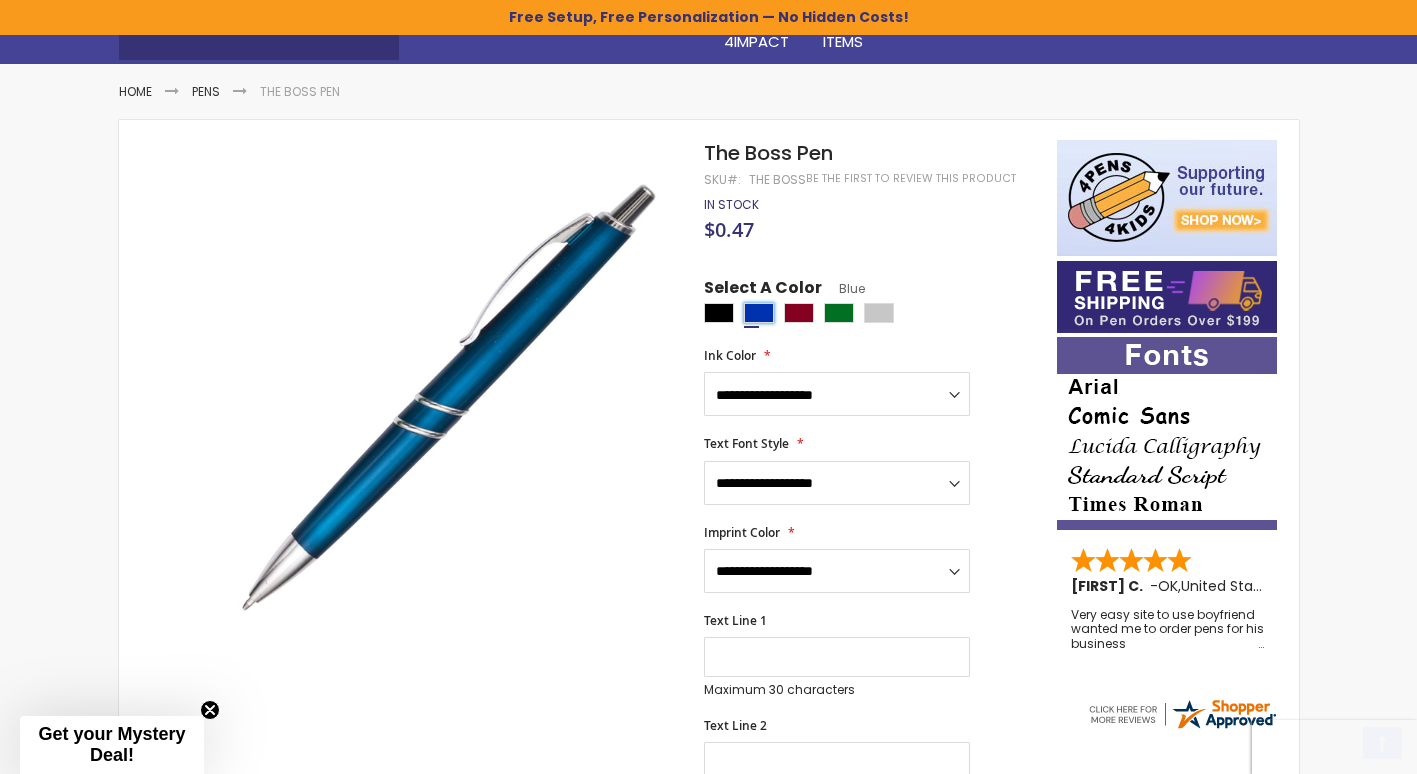 scroll, scrollTop: 253, scrollLeft: 0, axis: vertical 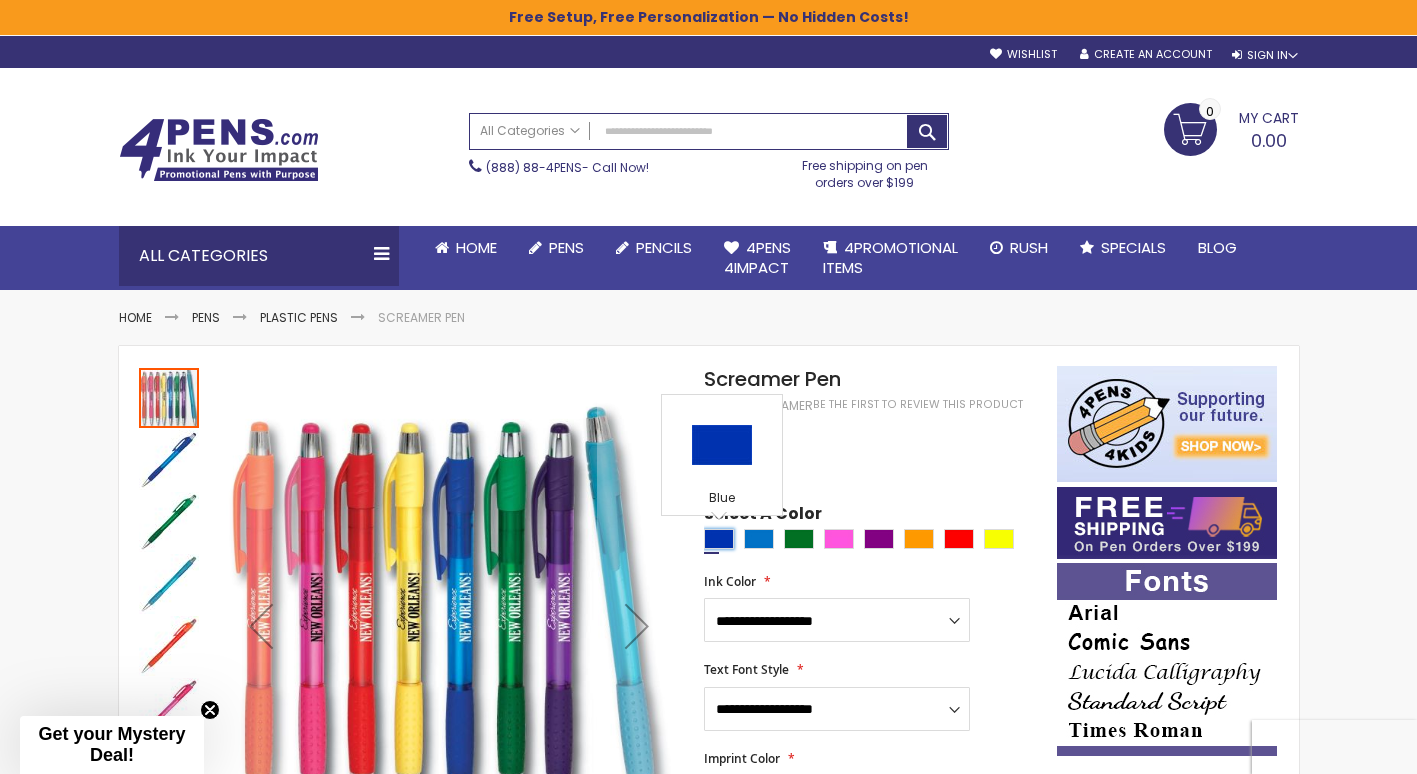 click at bounding box center [719, 539] 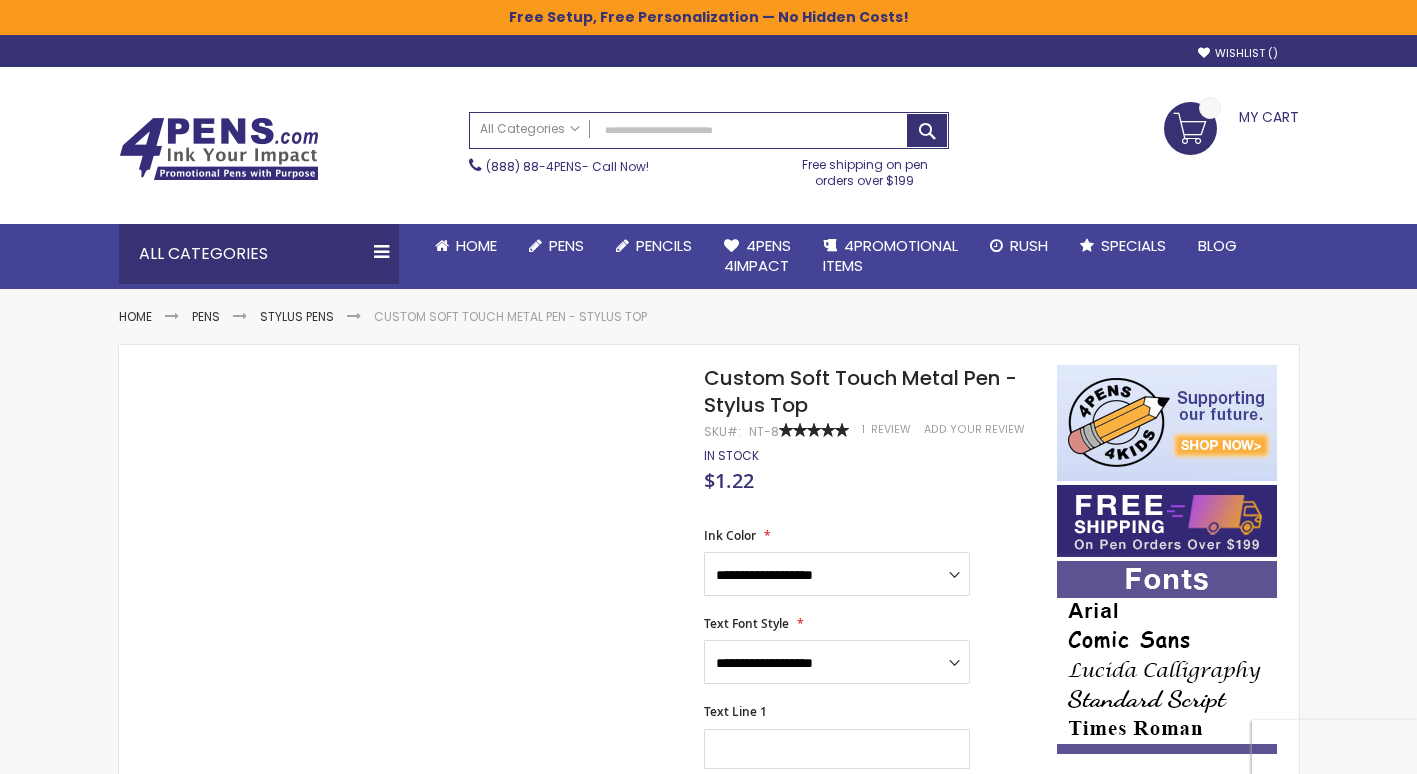 scroll, scrollTop: 0, scrollLeft: 0, axis: both 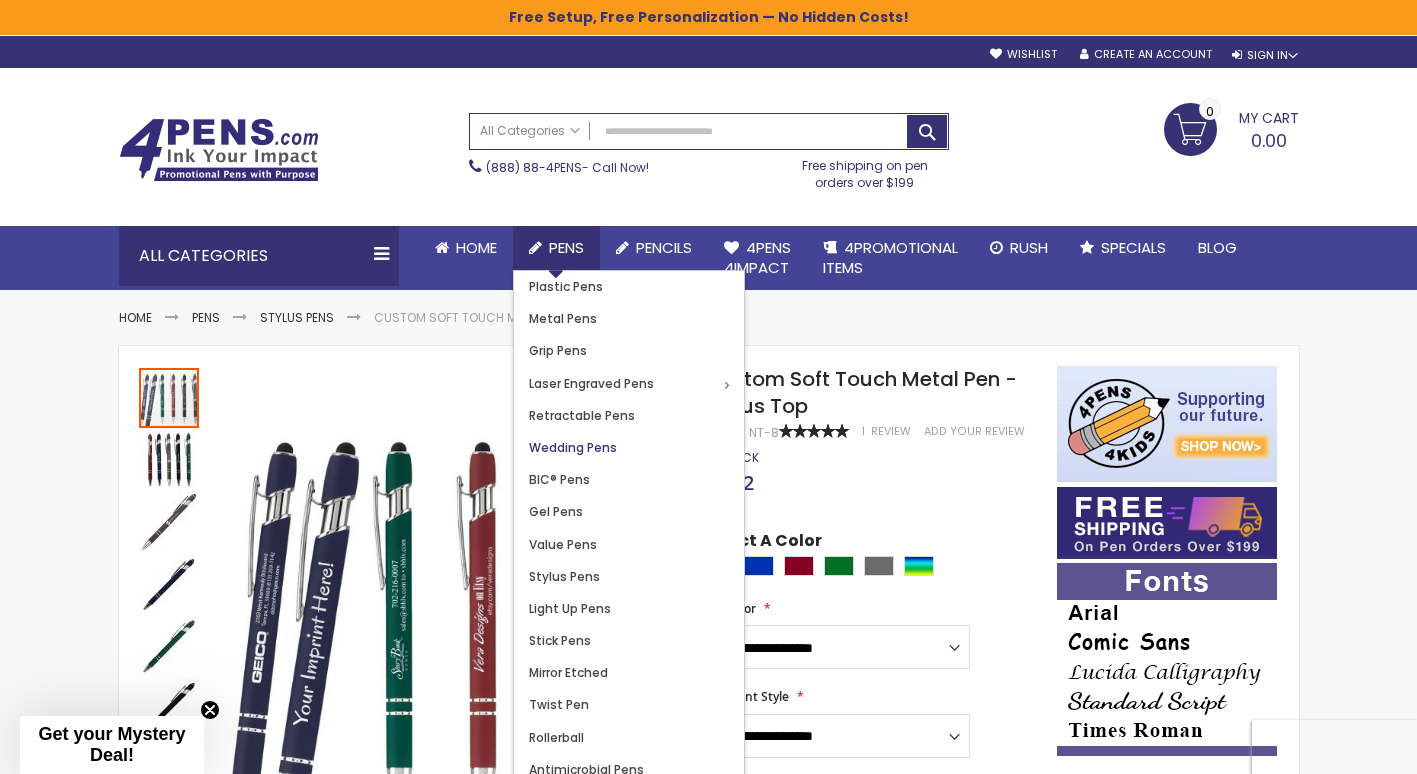 click on "Wedding Pens" at bounding box center (573, 447) 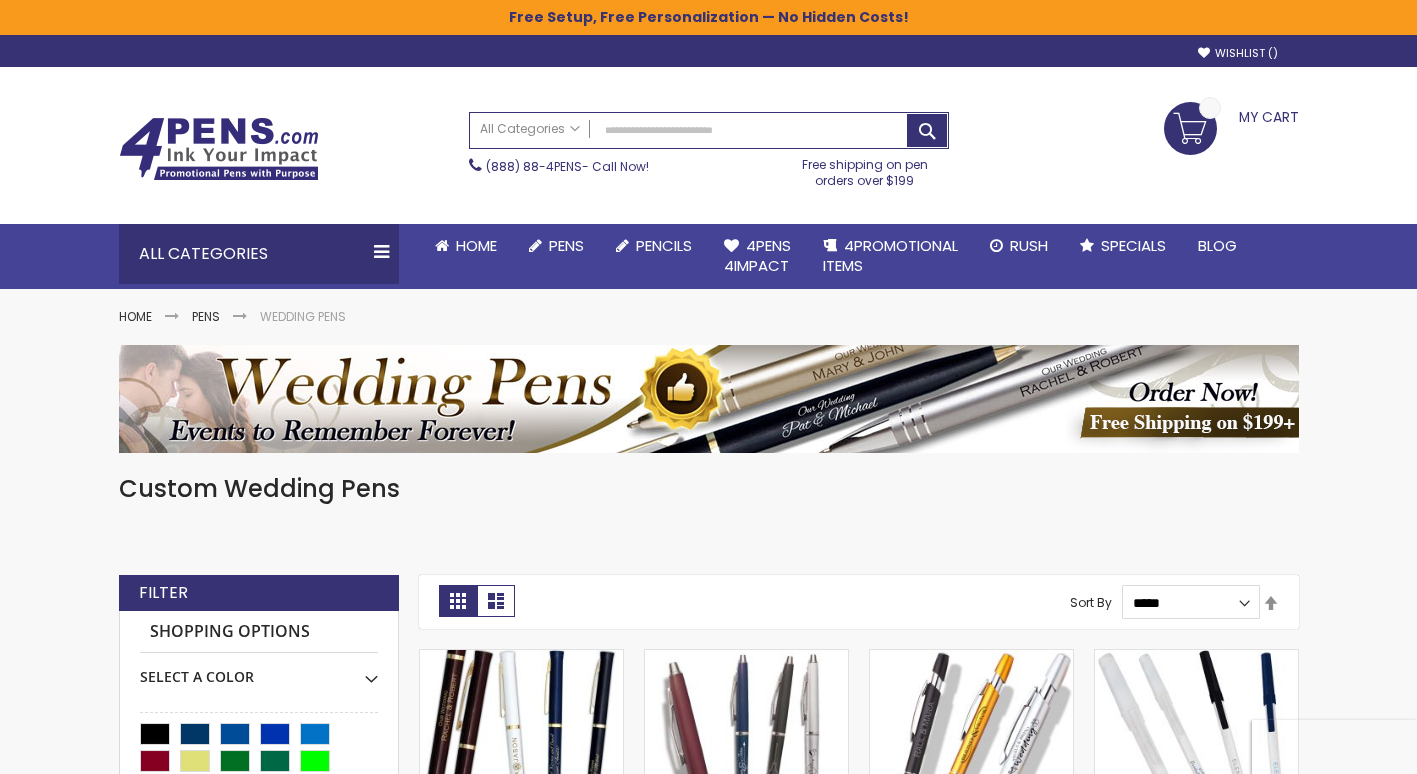 scroll, scrollTop: 0, scrollLeft: 0, axis: both 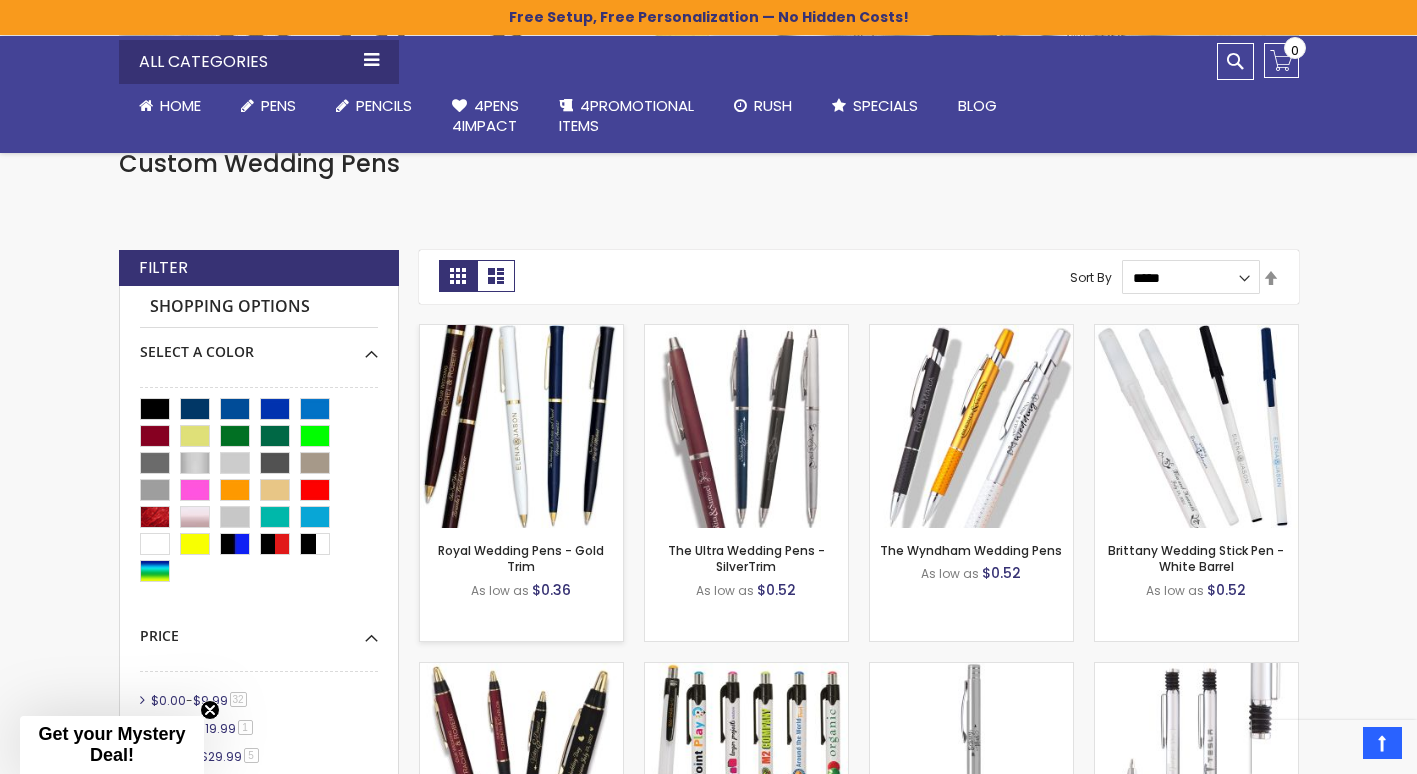click at bounding box center [521, 426] 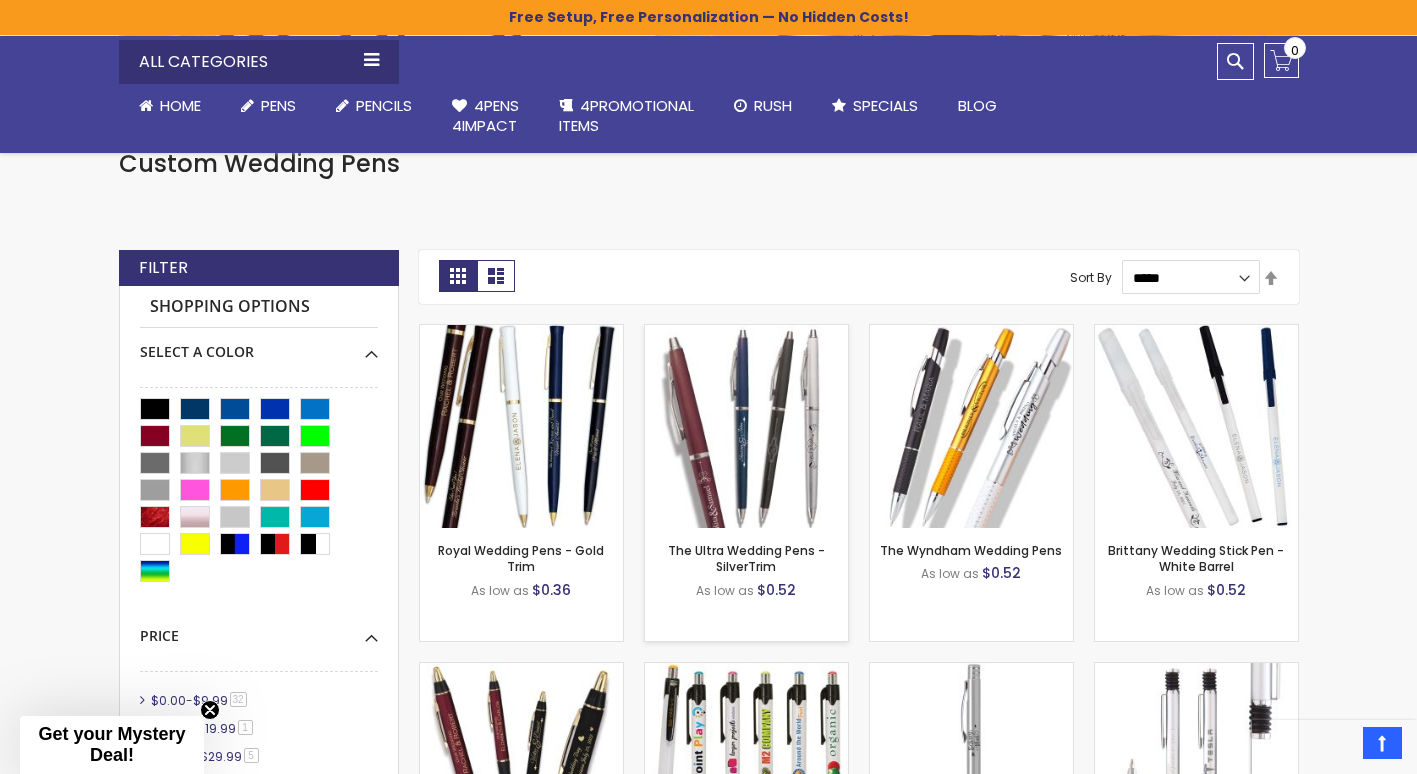 click at bounding box center (746, 426) 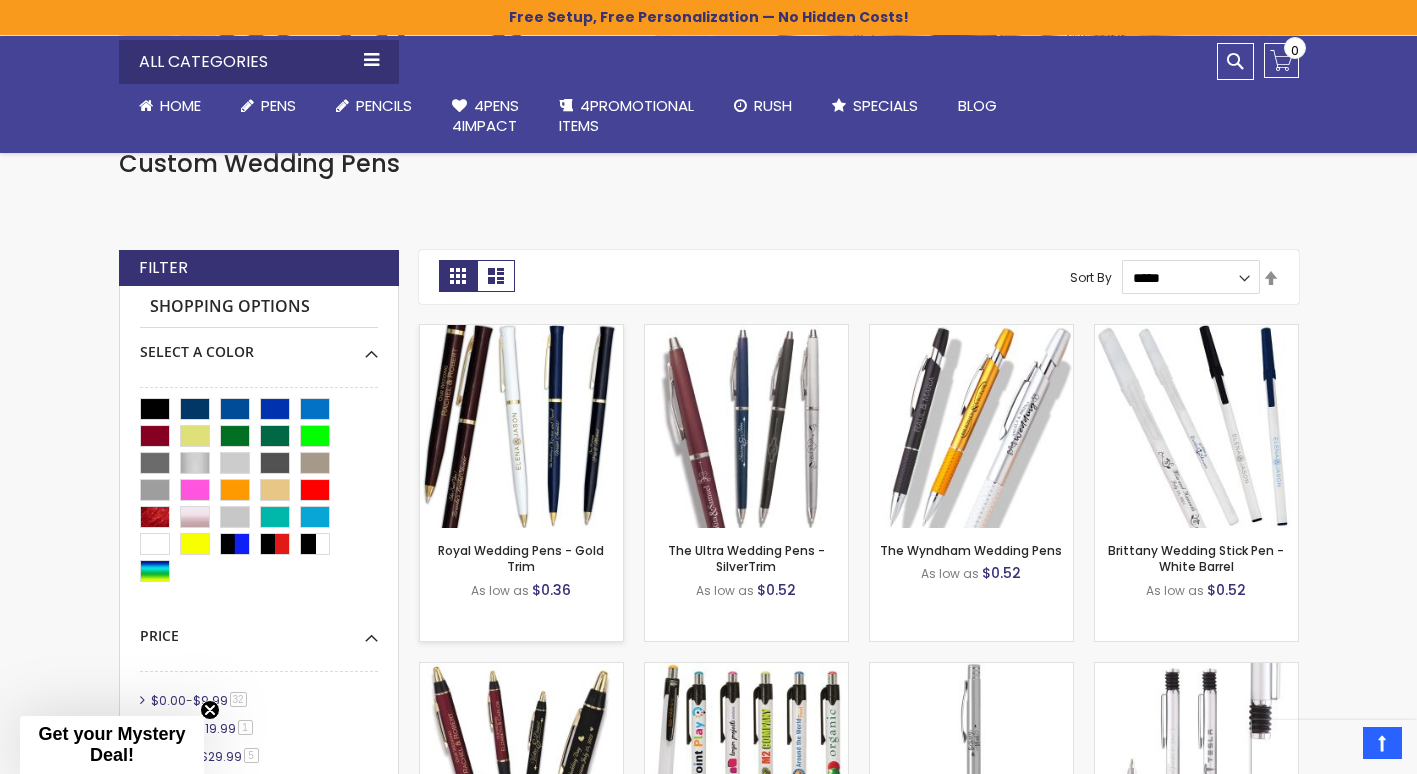 click at bounding box center [521, 426] 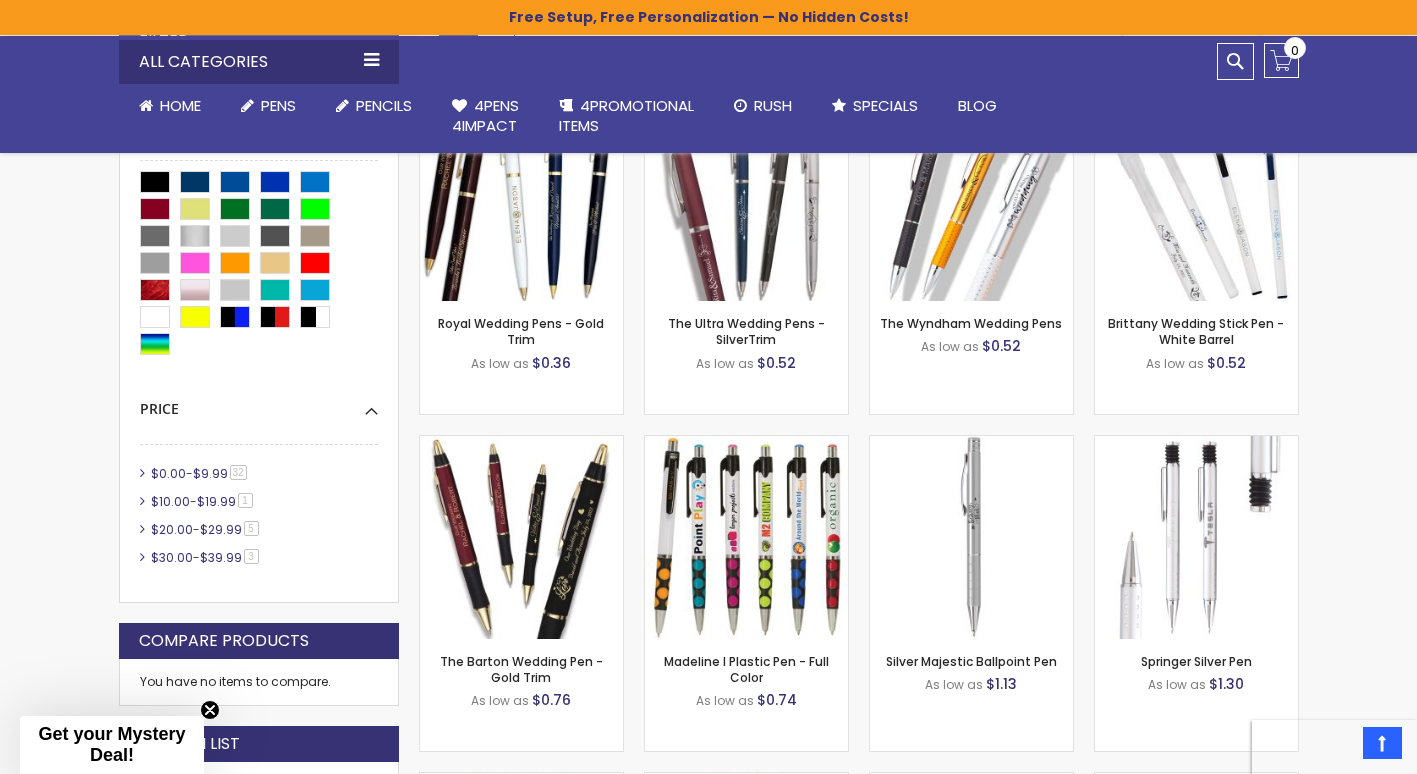 scroll, scrollTop: 619, scrollLeft: 0, axis: vertical 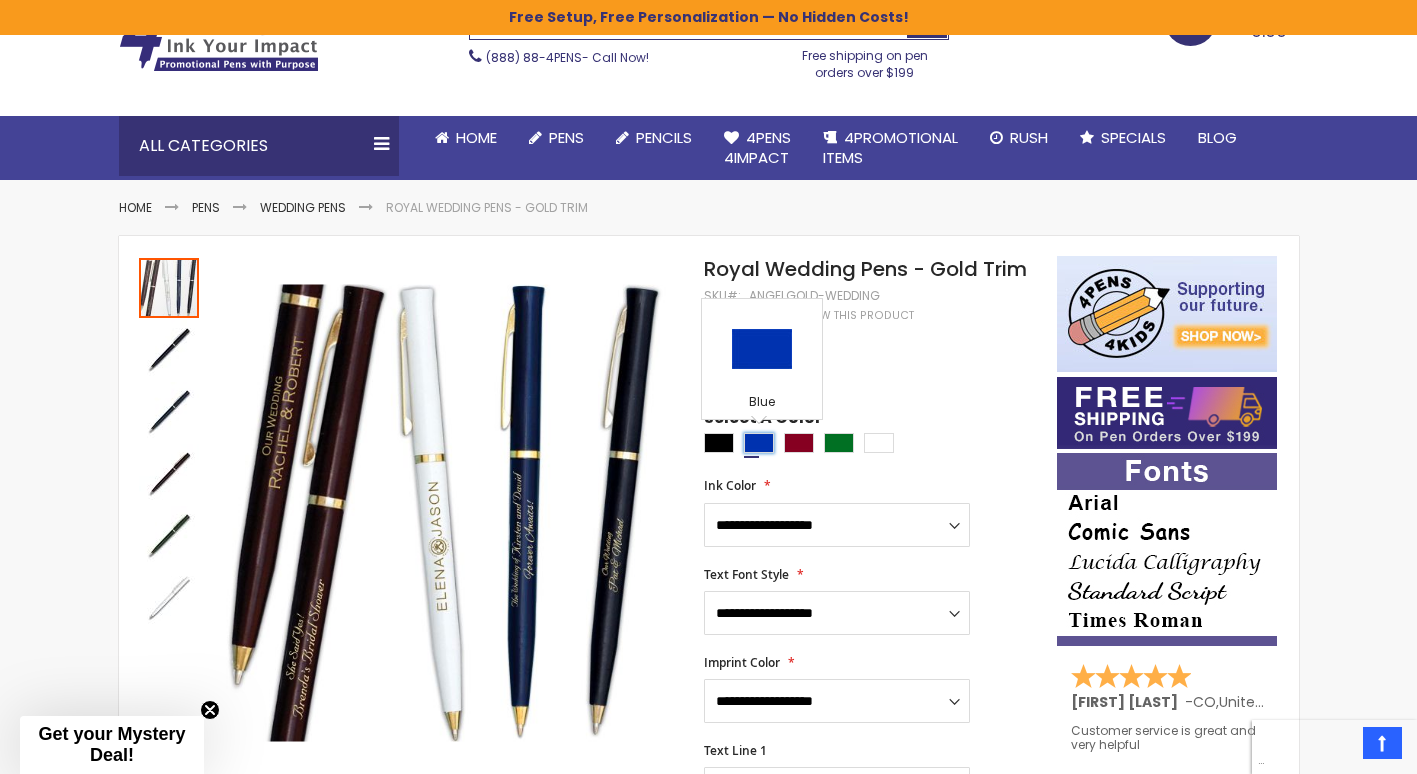 click at bounding box center [759, 443] 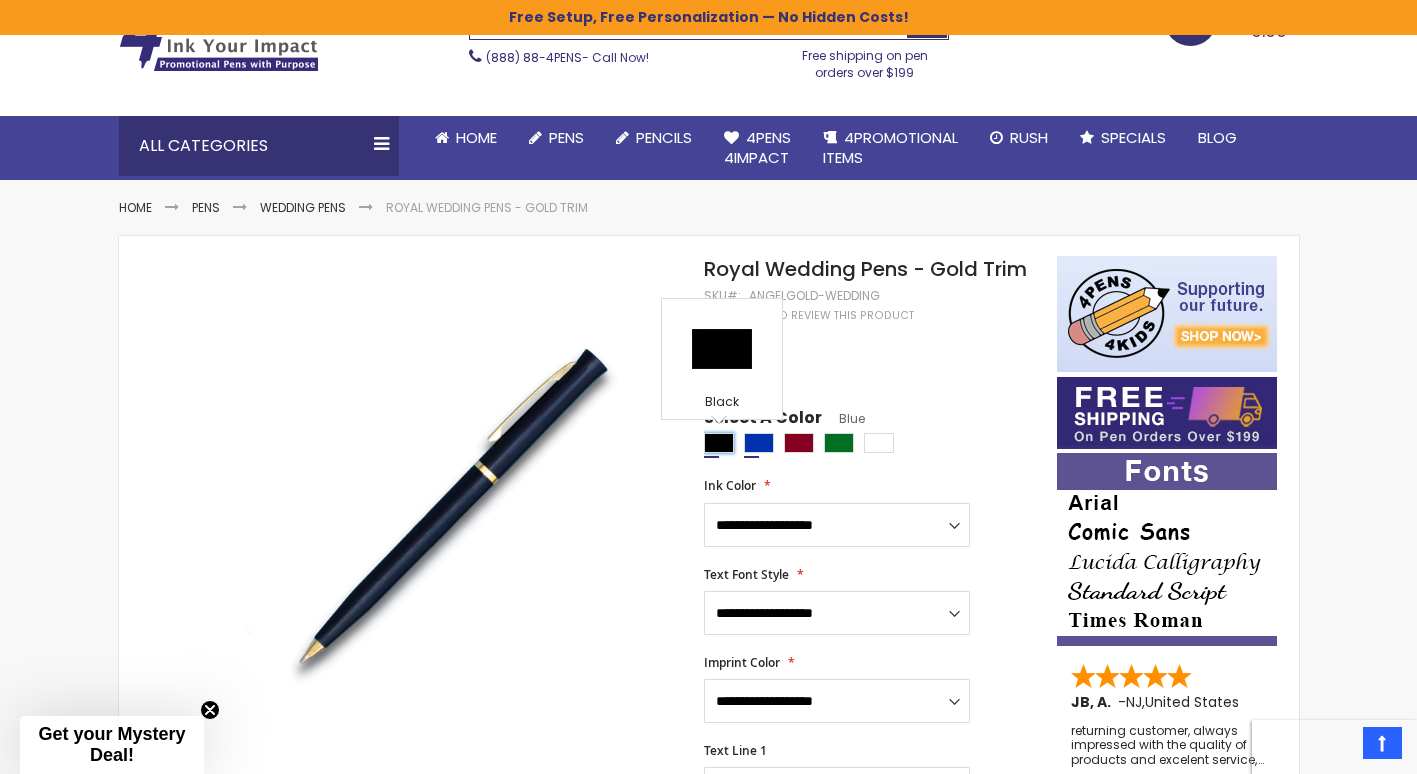click at bounding box center [719, 443] 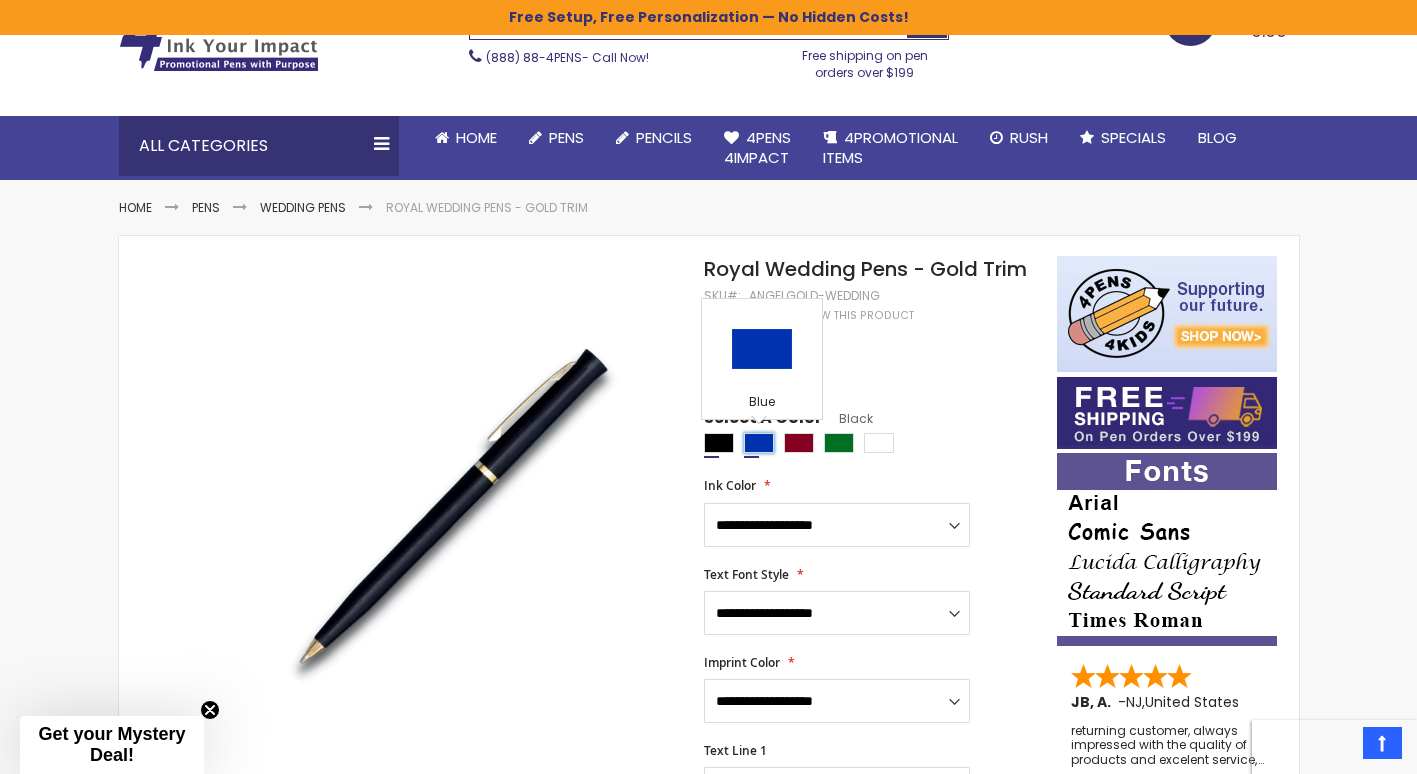 click at bounding box center (759, 443) 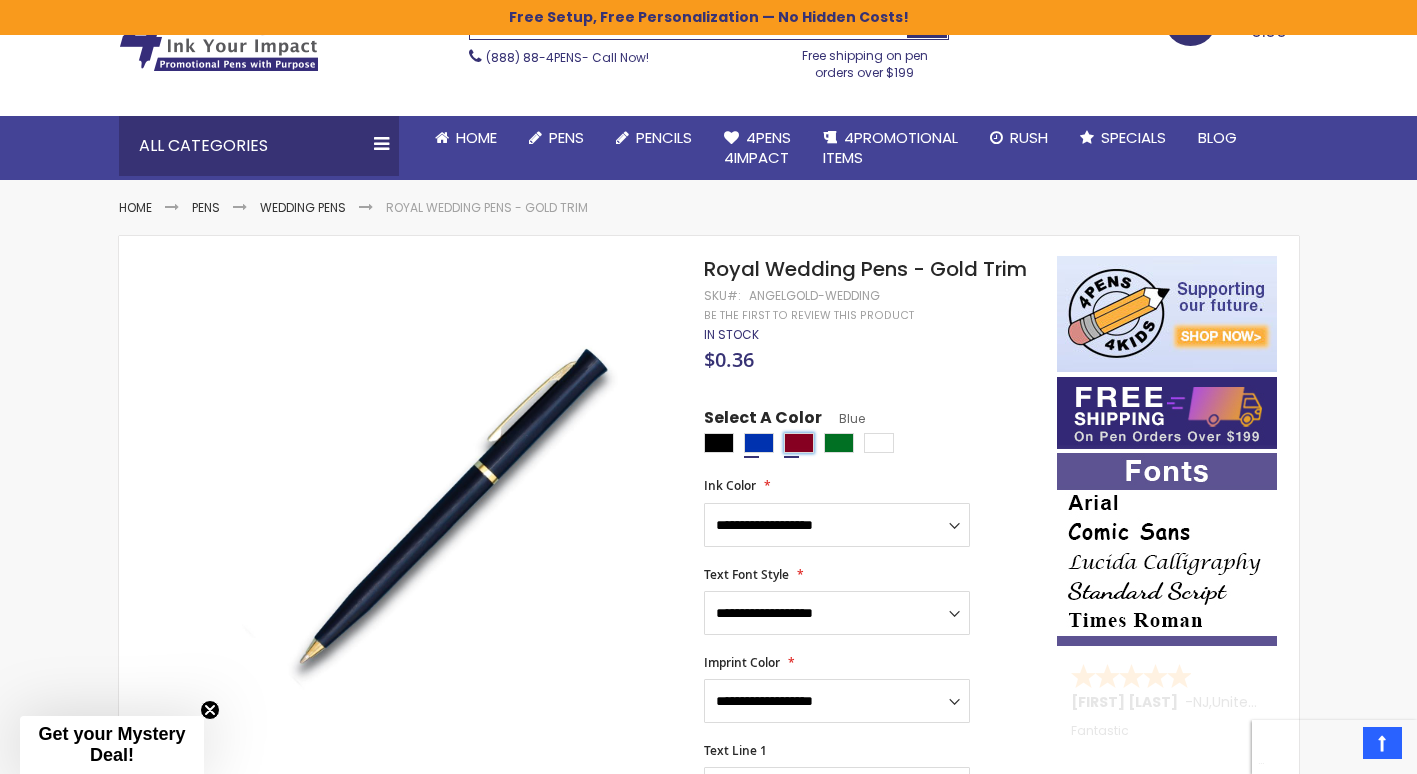 click at bounding box center [799, 443] 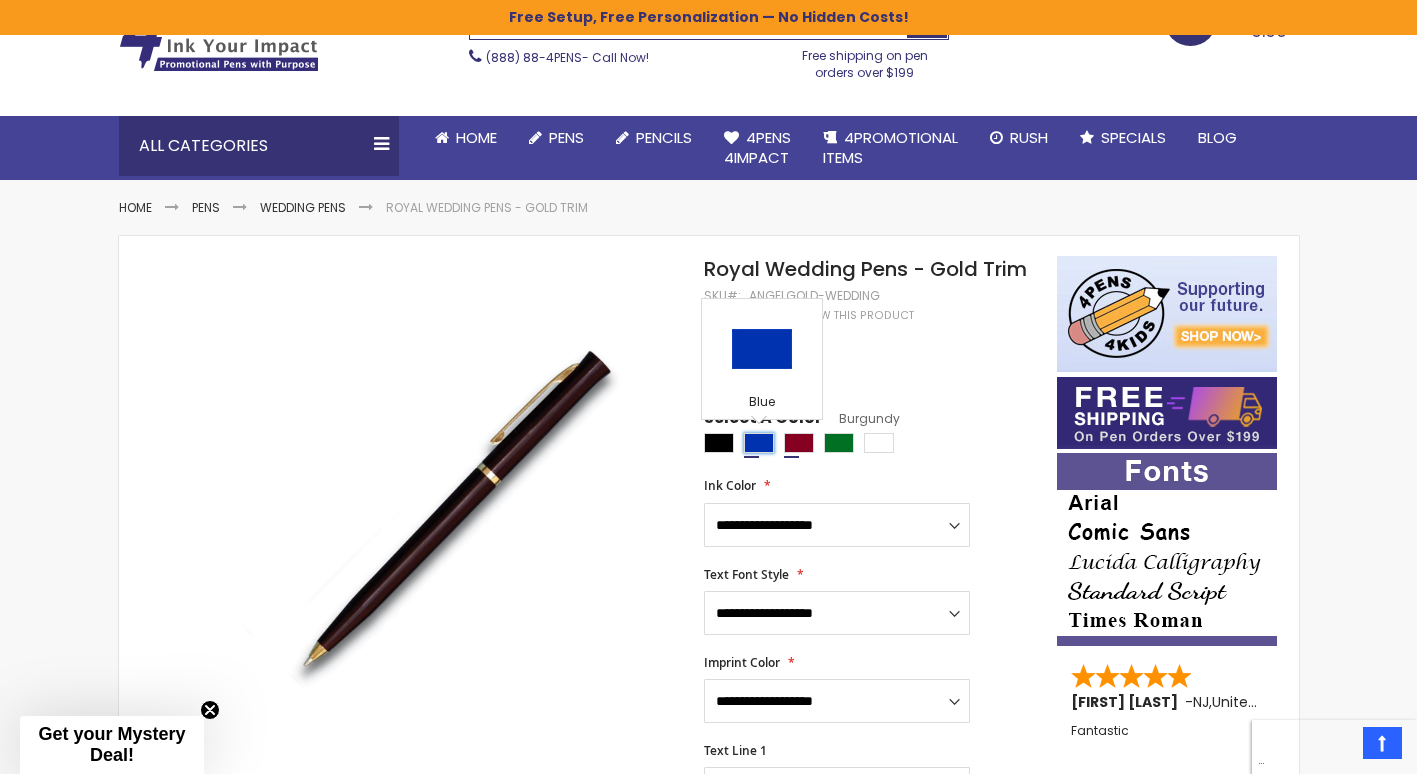 click at bounding box center [759, 443] 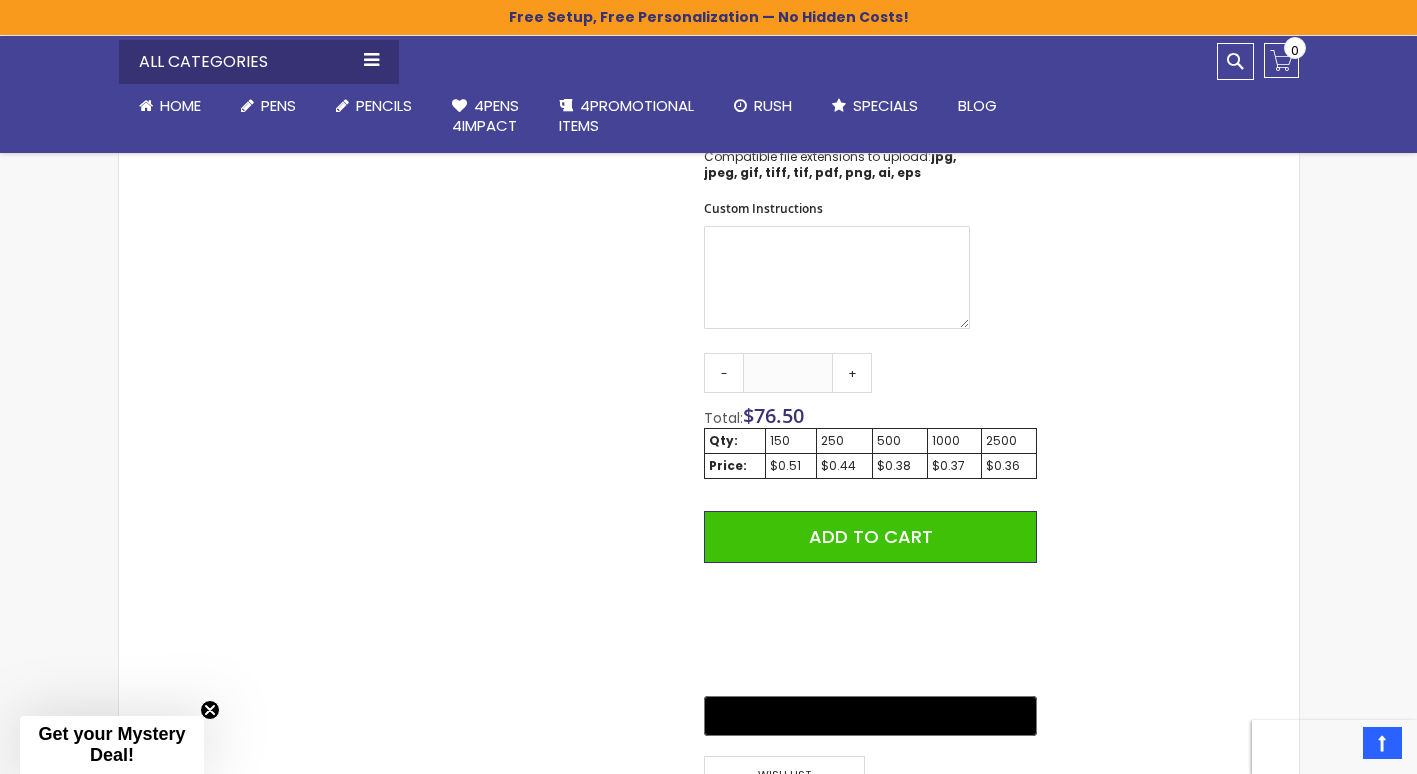 scroll, scrollTop: 976, scrollLeft: 0, axis: vertical 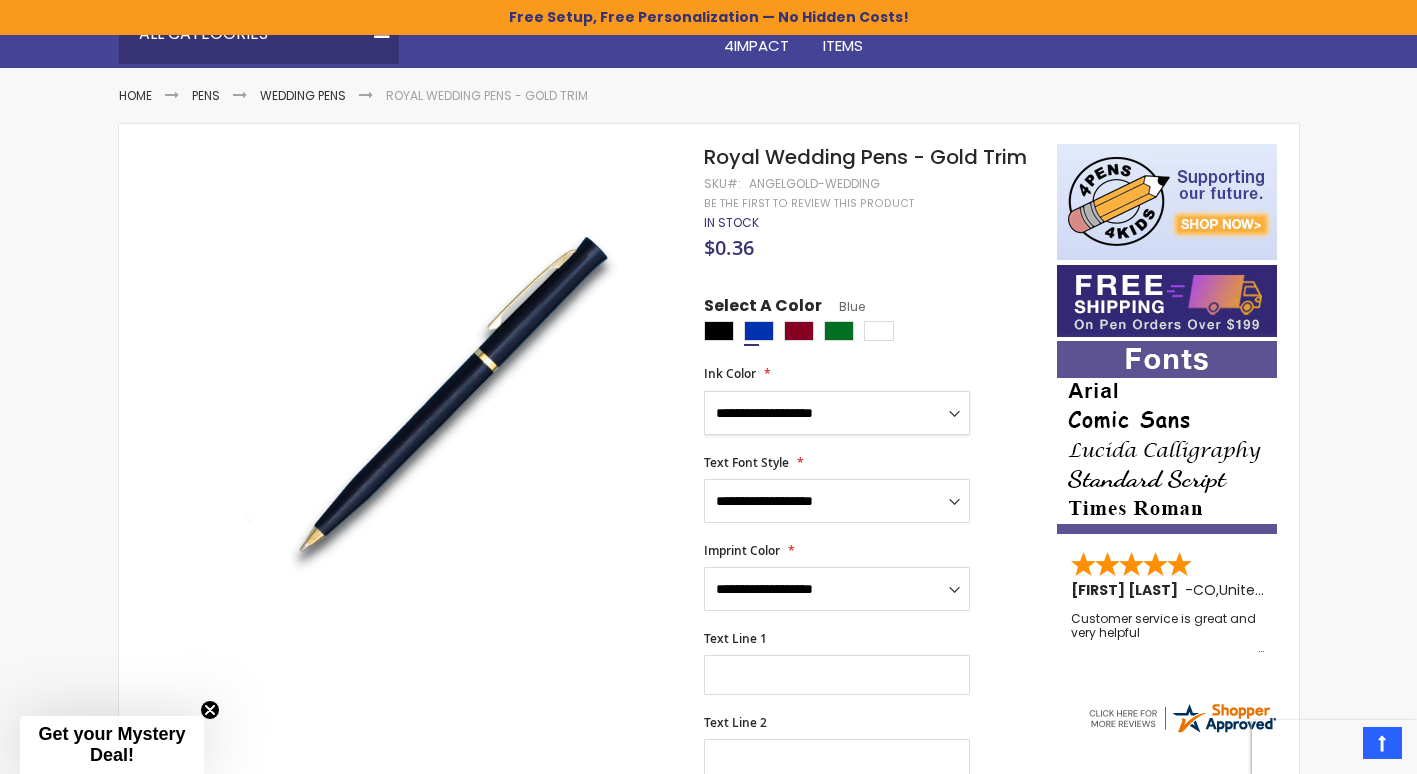 click on "**********" at bounding box center [837, 413] 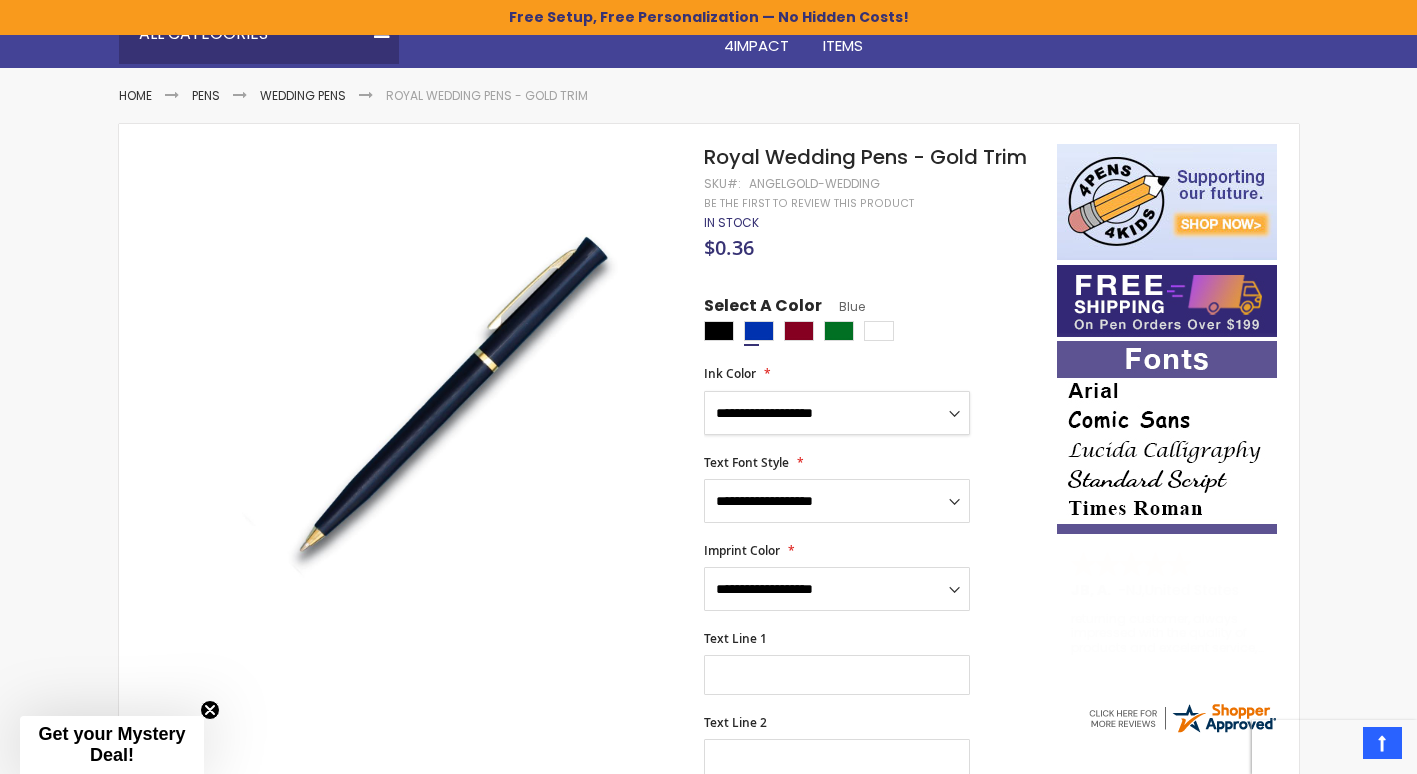 click on "**********" at bounding box center (837, 413) 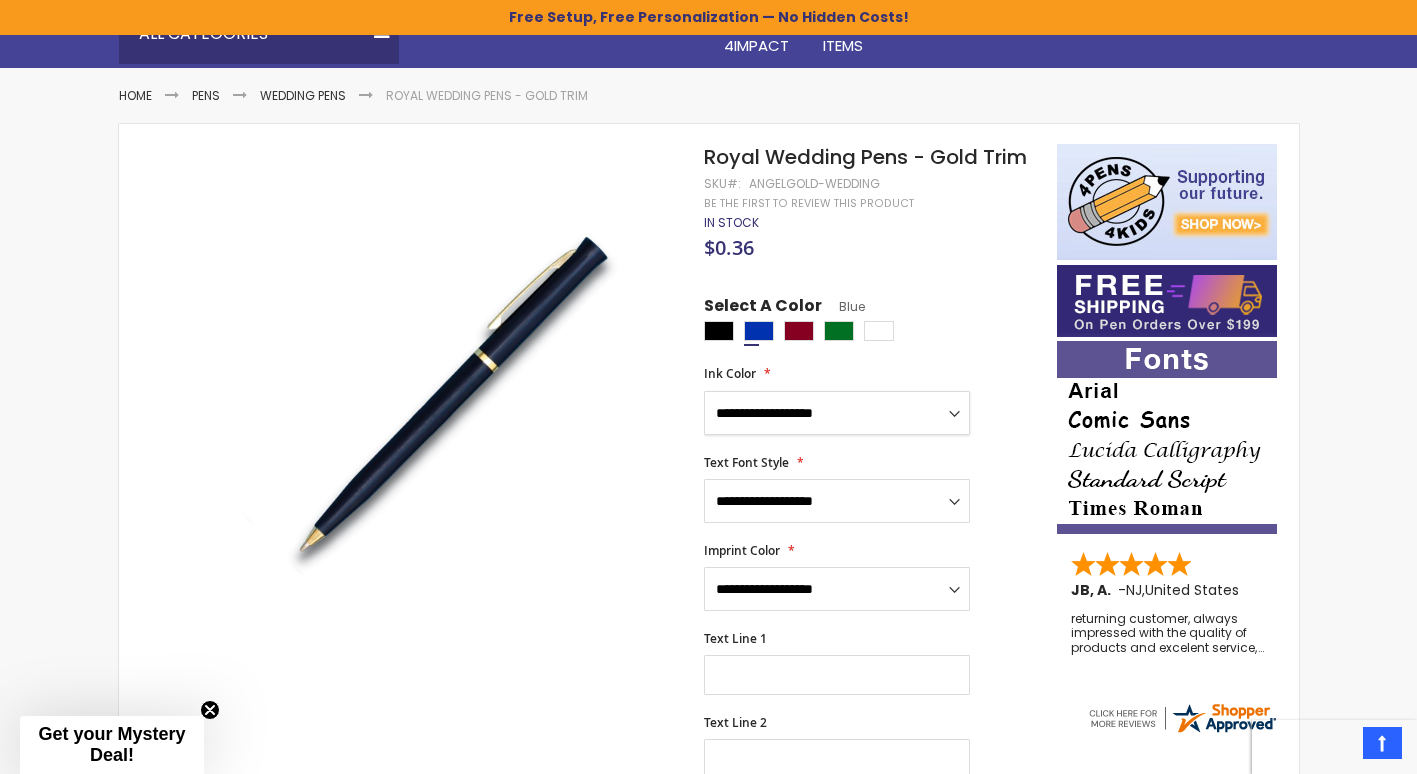 select on "****" 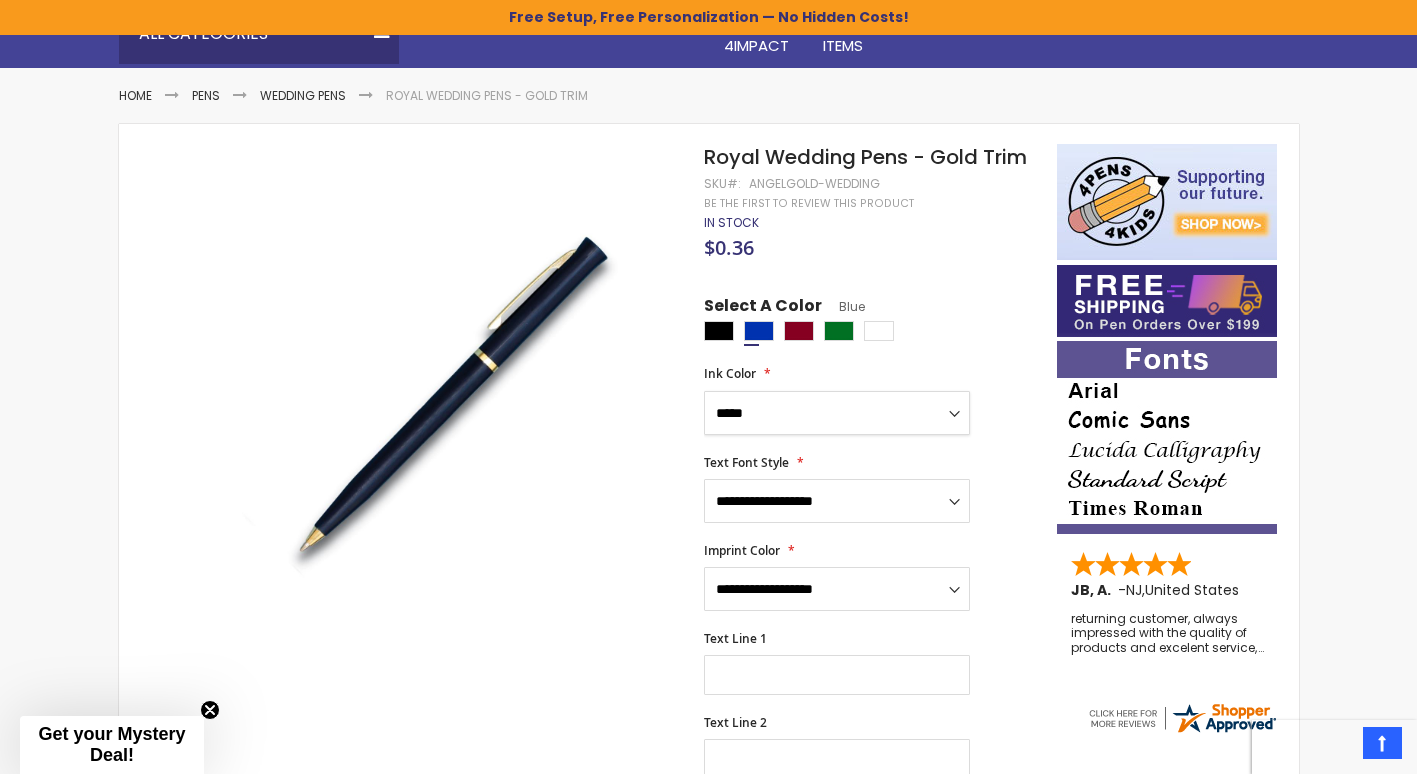 click on "**********" at bounding box center (837, 413) 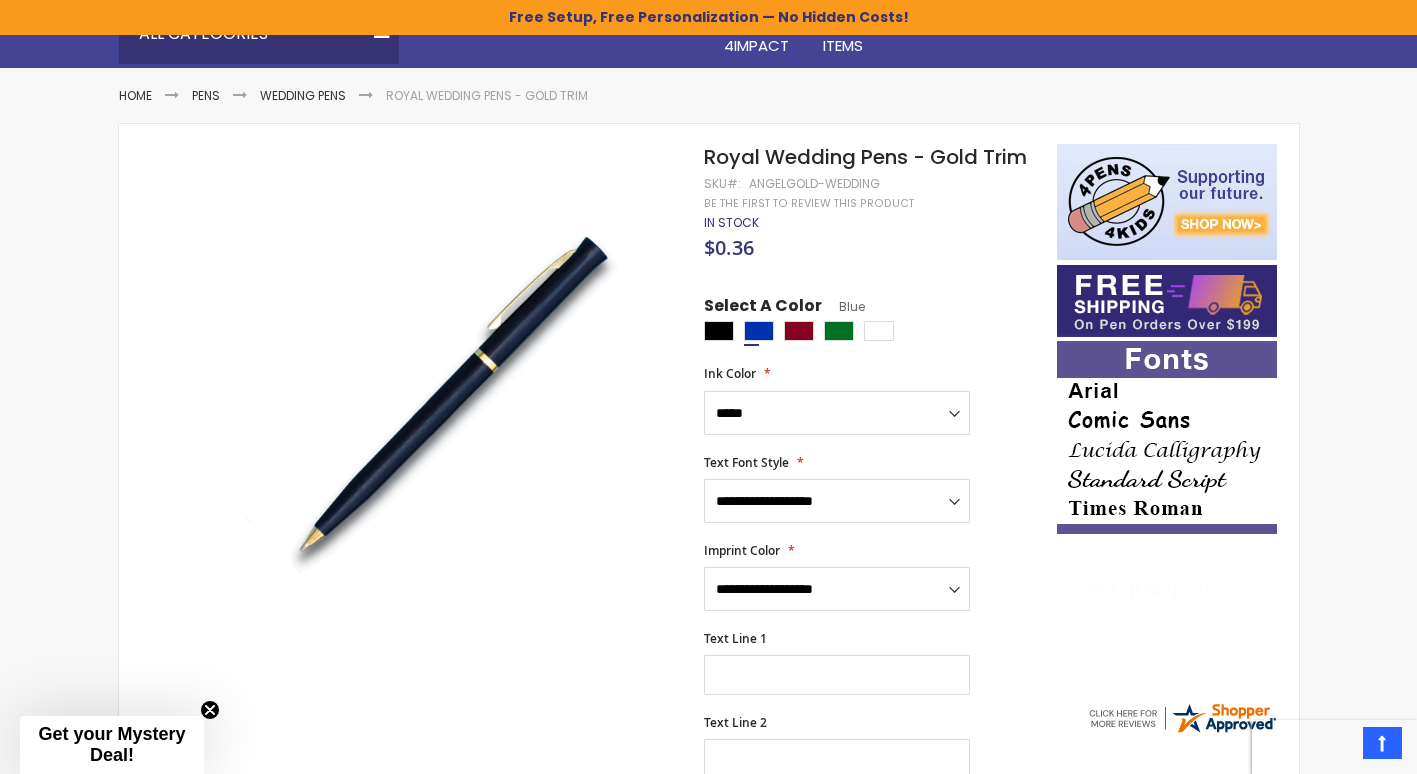 click on "**********" at bounding box center (870, 489) 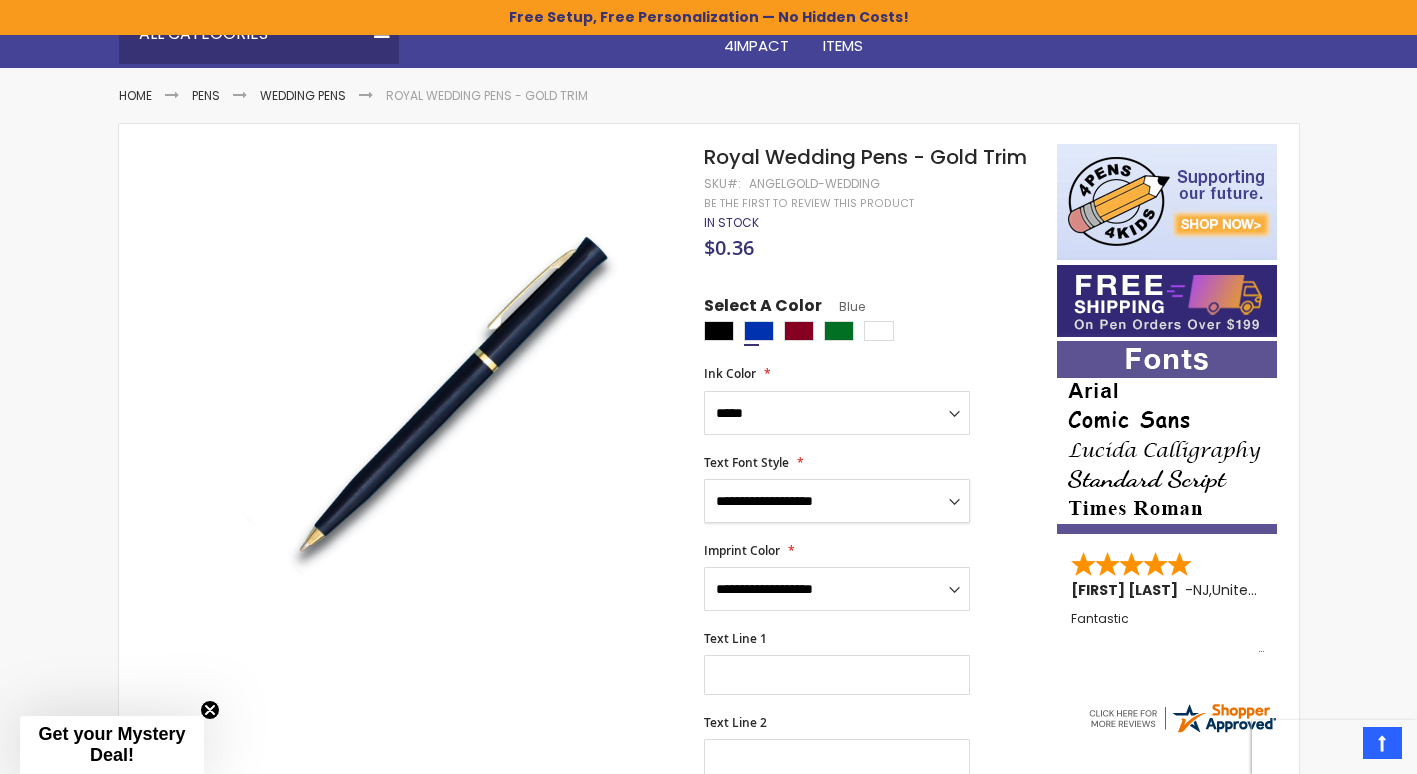click on "**********" at bounding box center [837, 501] 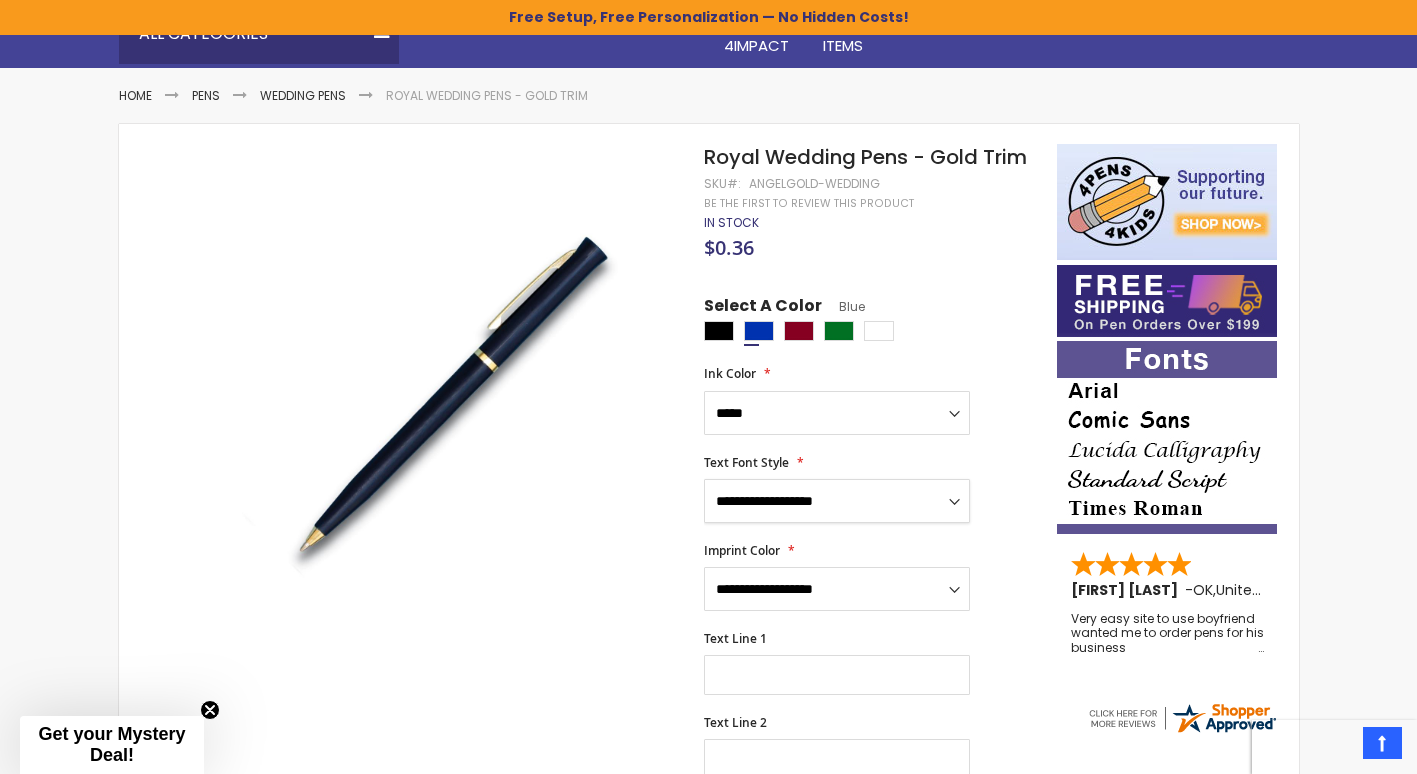 select on "****" 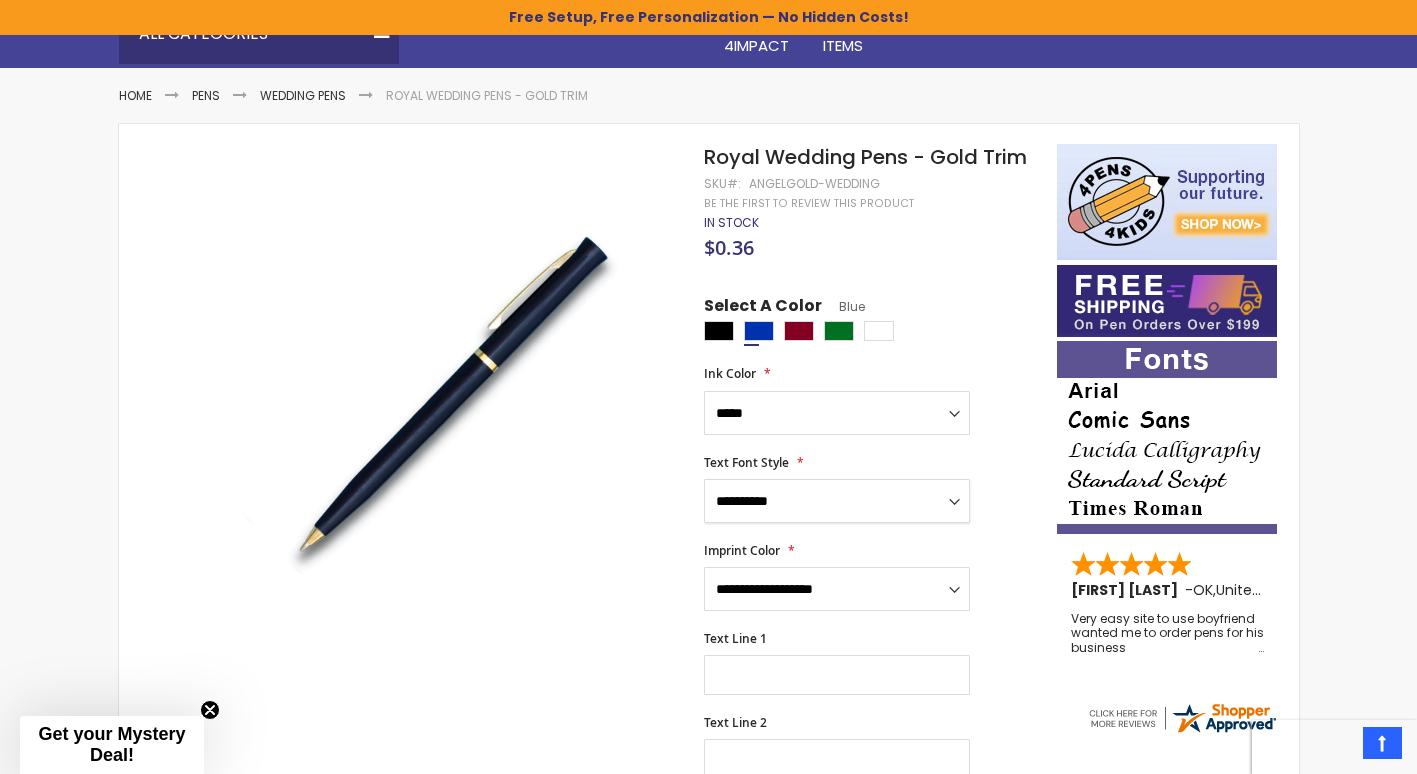 click on "**********" at bounding box center [837, 501] 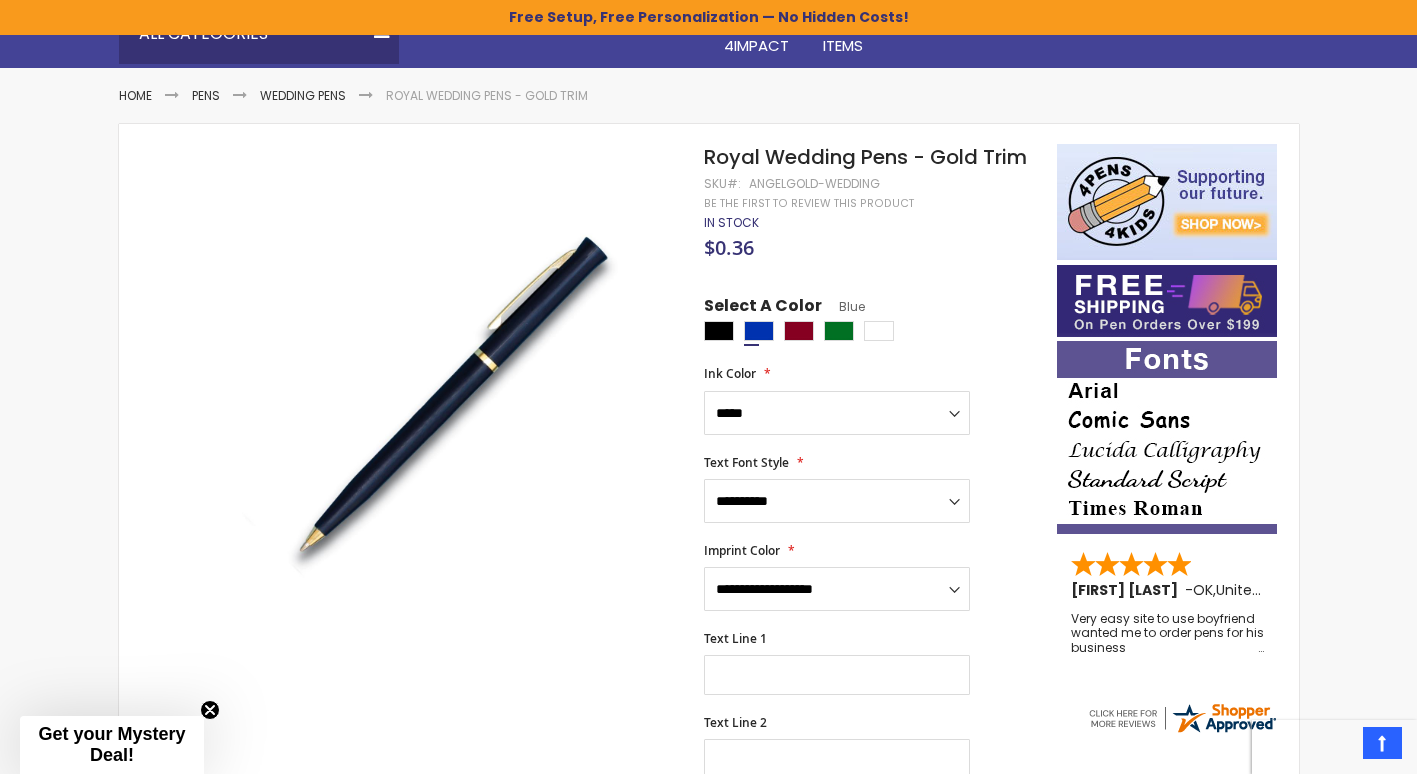 click on "**********" at bounding box center [870, 706] 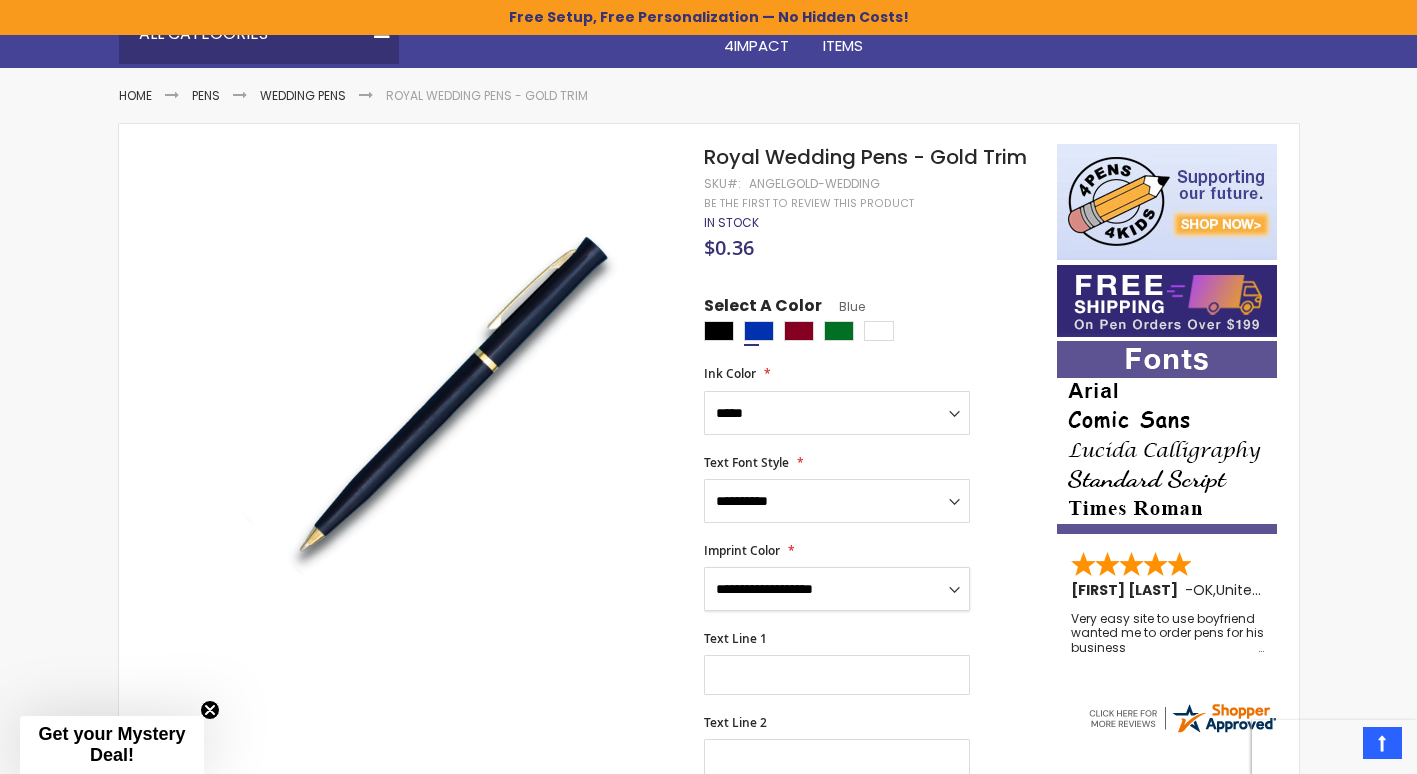 click on "**********" at bounding box center (837, 589) 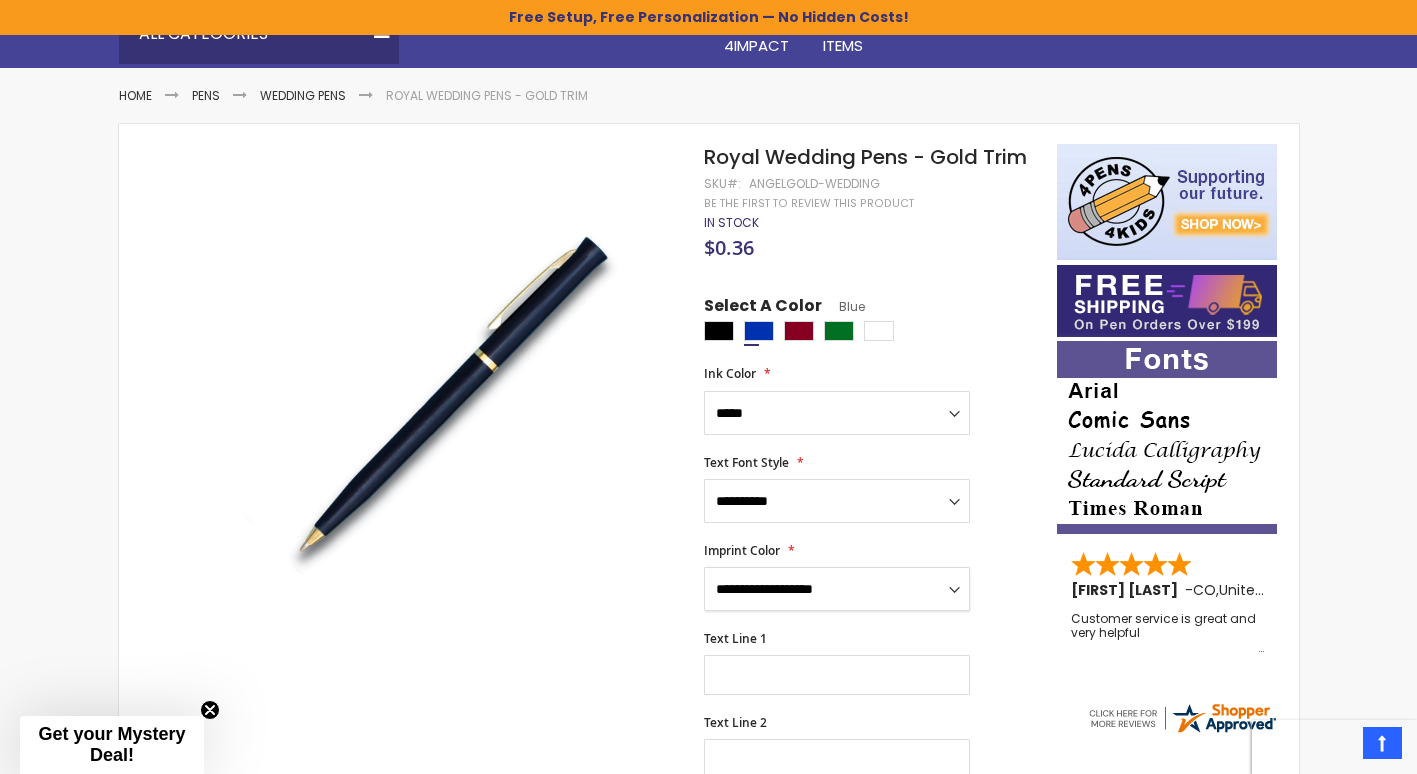 select on "****" 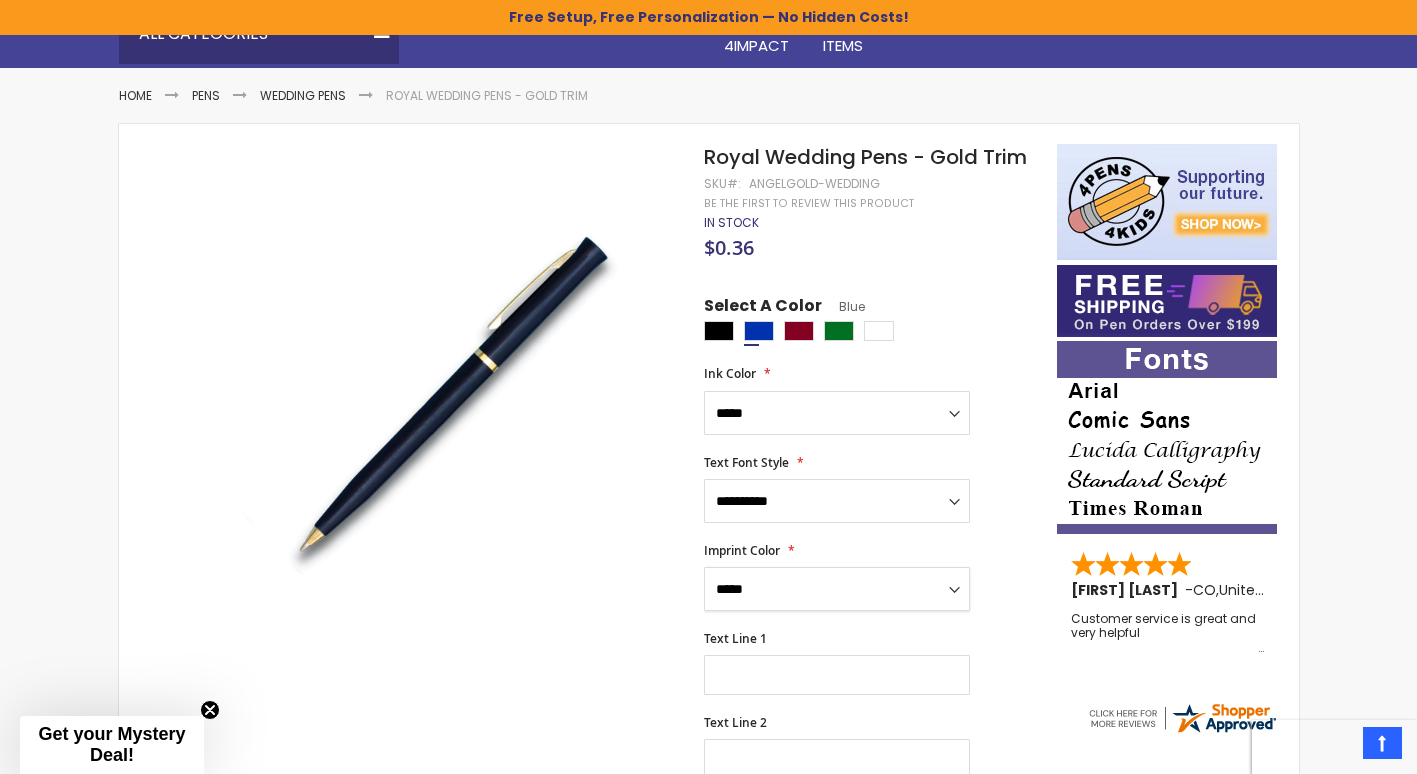 click on "**********" at bounding box center [837, 589] 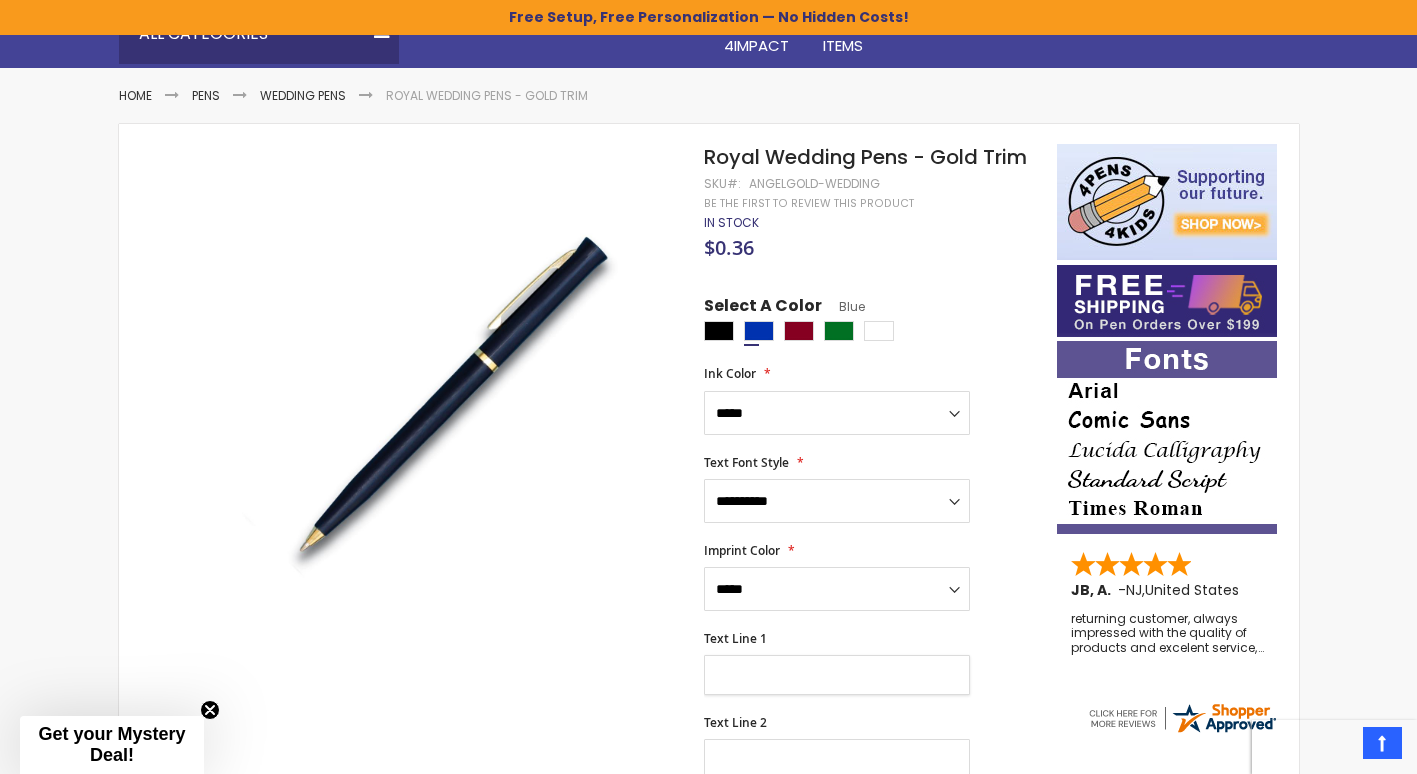 click on "Text Line 1" at bounding box center (837, 675) 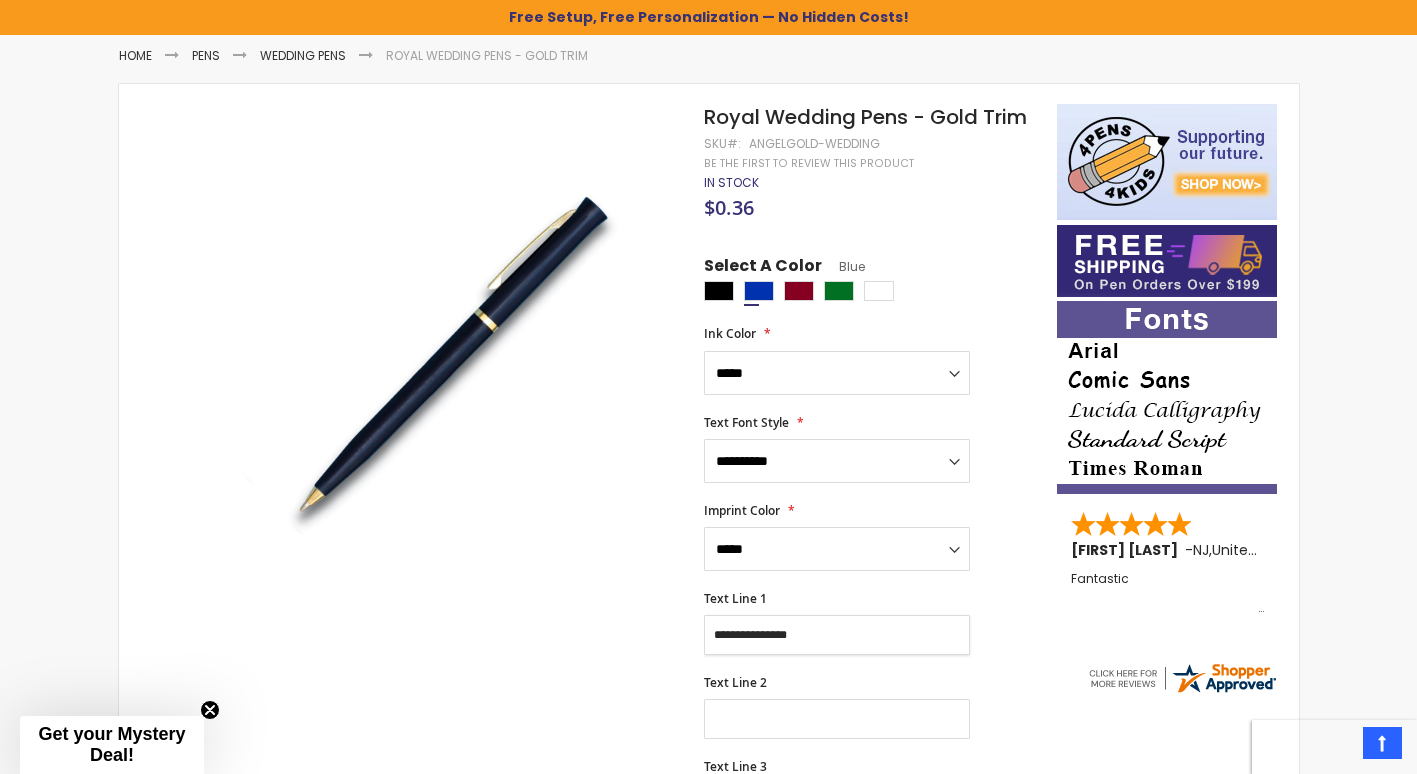 scroll, scrollTop: 355, scrollLeft: 0, axis: vertical 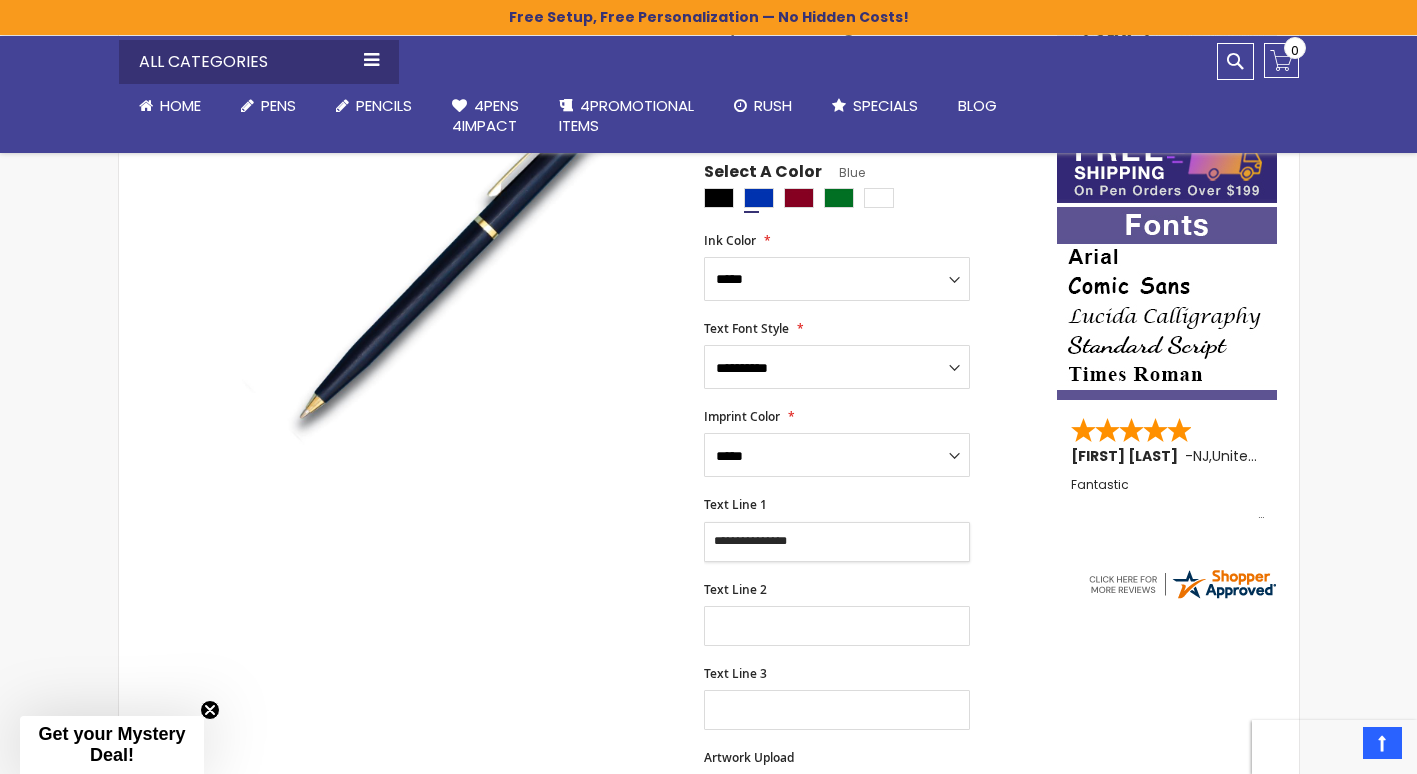 type on "**********" 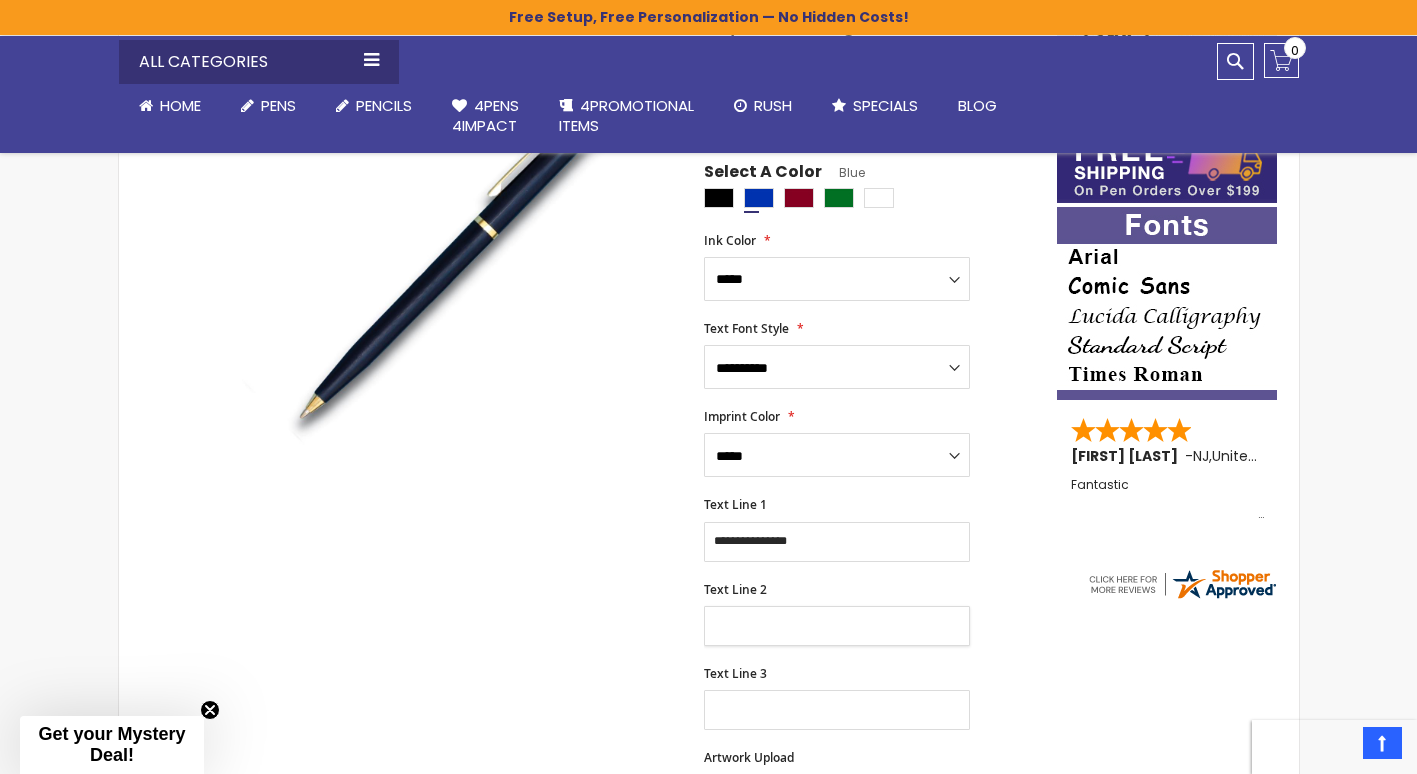 click on "Text Line 2" at bounding box center [837, 626] 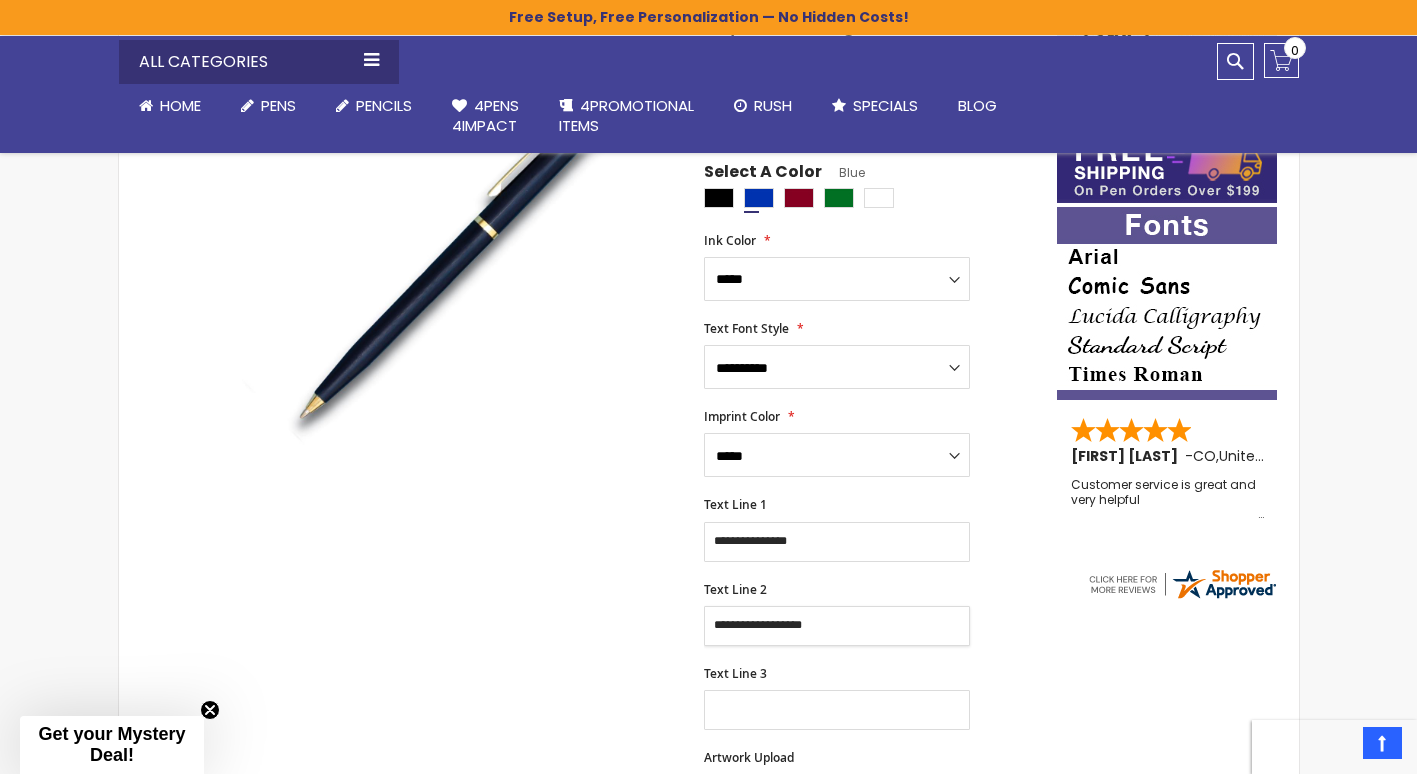 type on "**********" 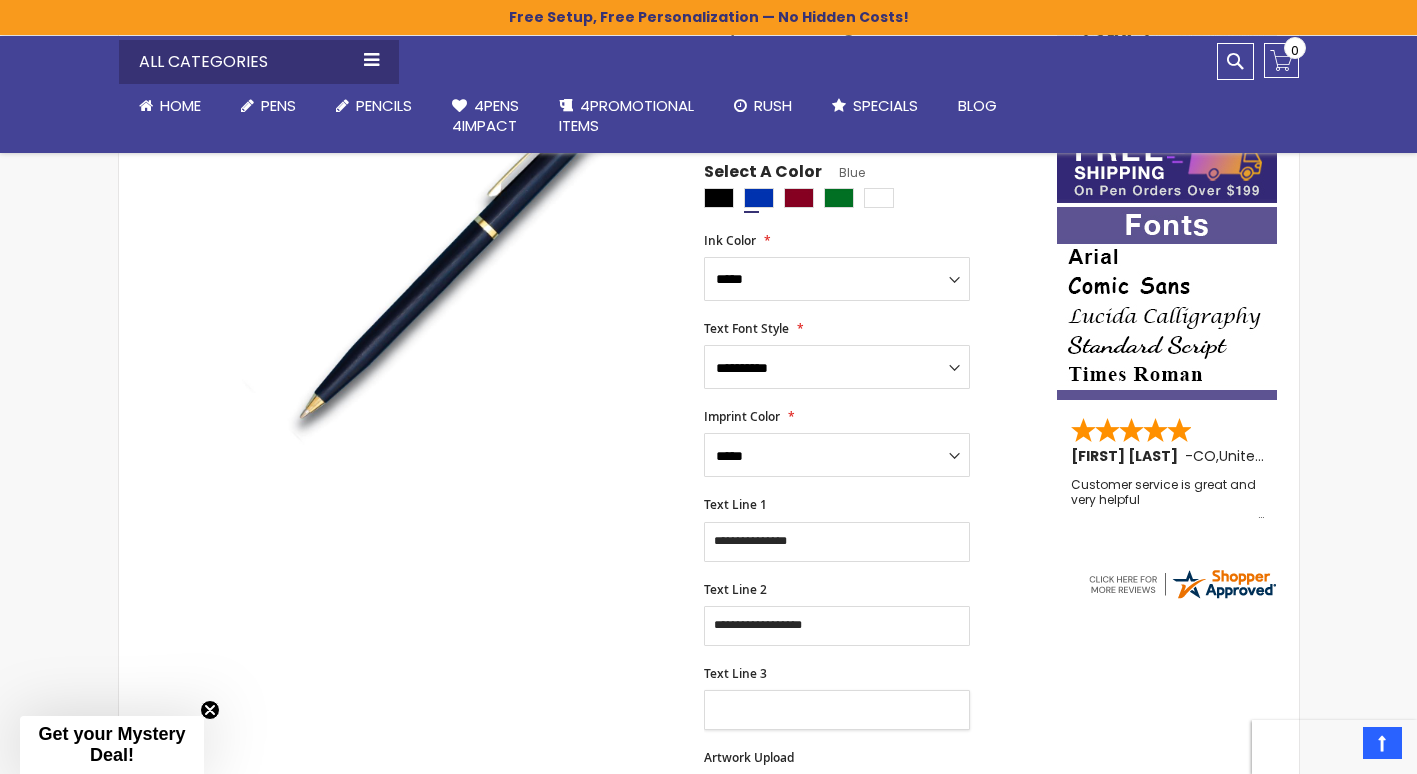 click on "Text Line 3" at bounding box center (837, 710) 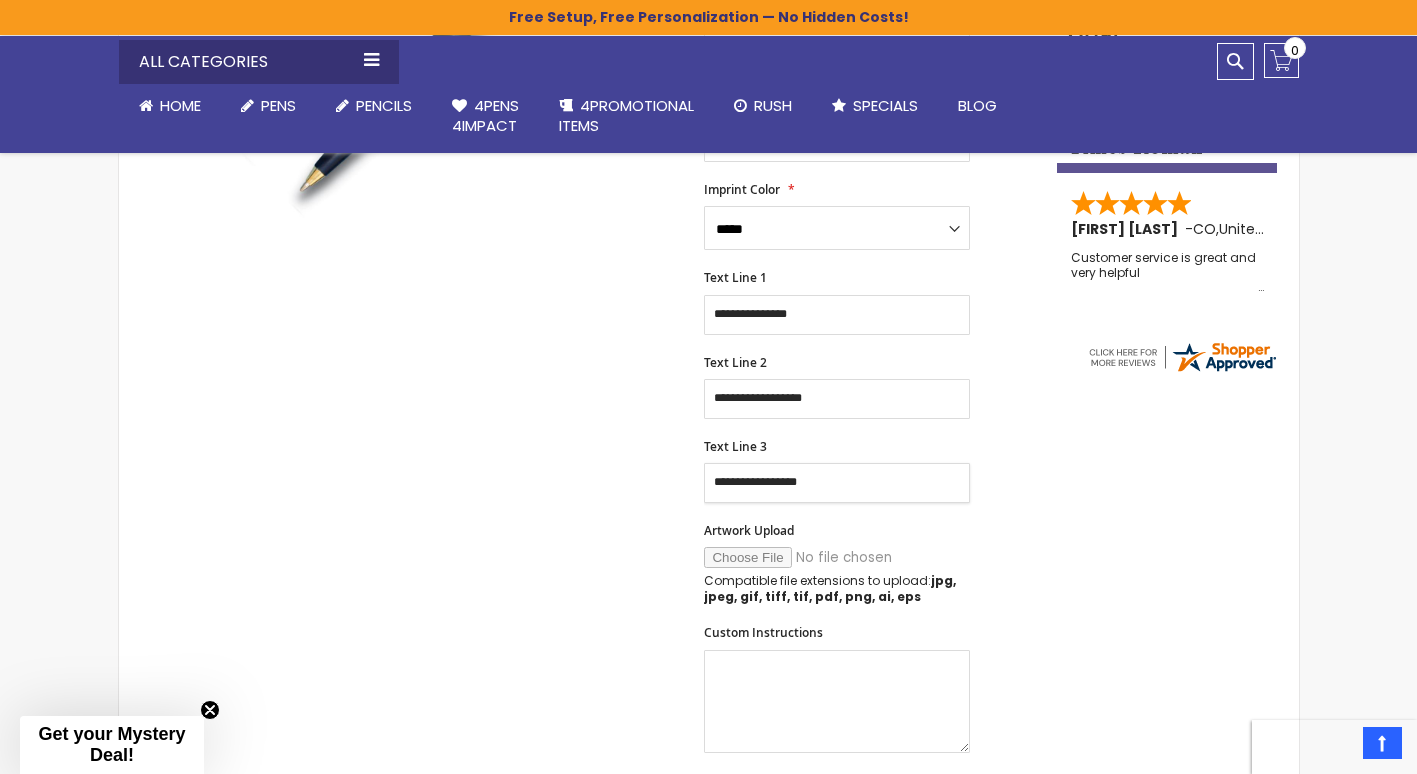 scroll, scrollTop: 595, scrollLeft: 0, axis: vertical 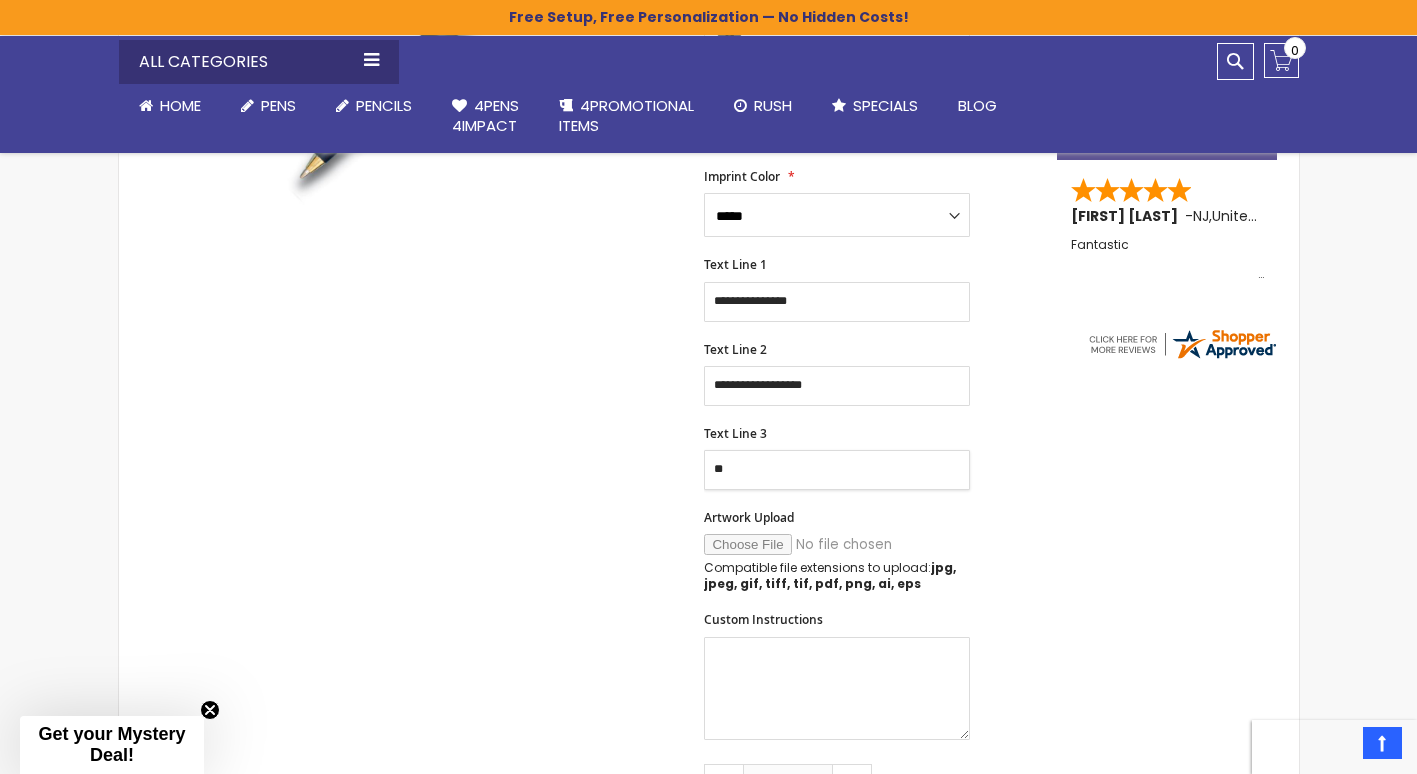 type on "*" 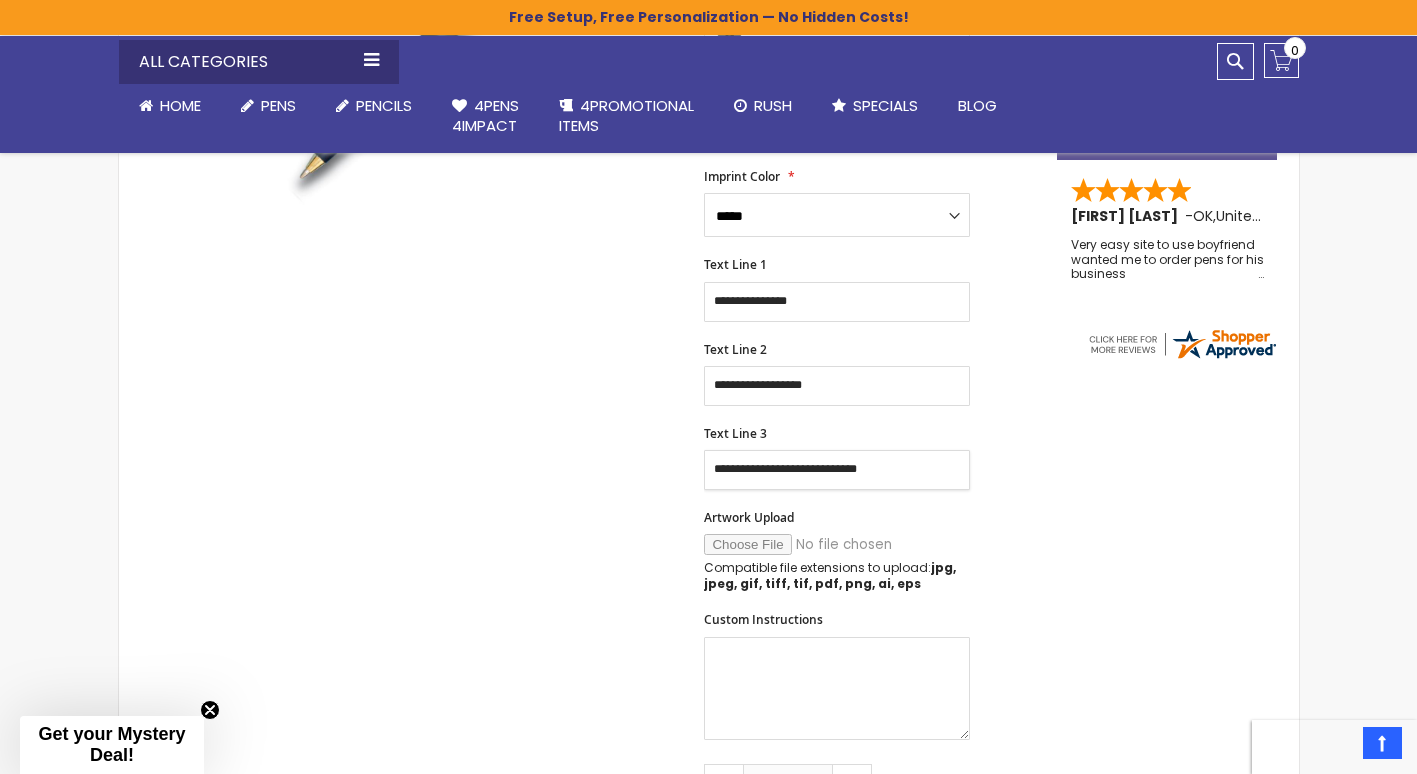 click on "**********" at bounding box center [837, 470] 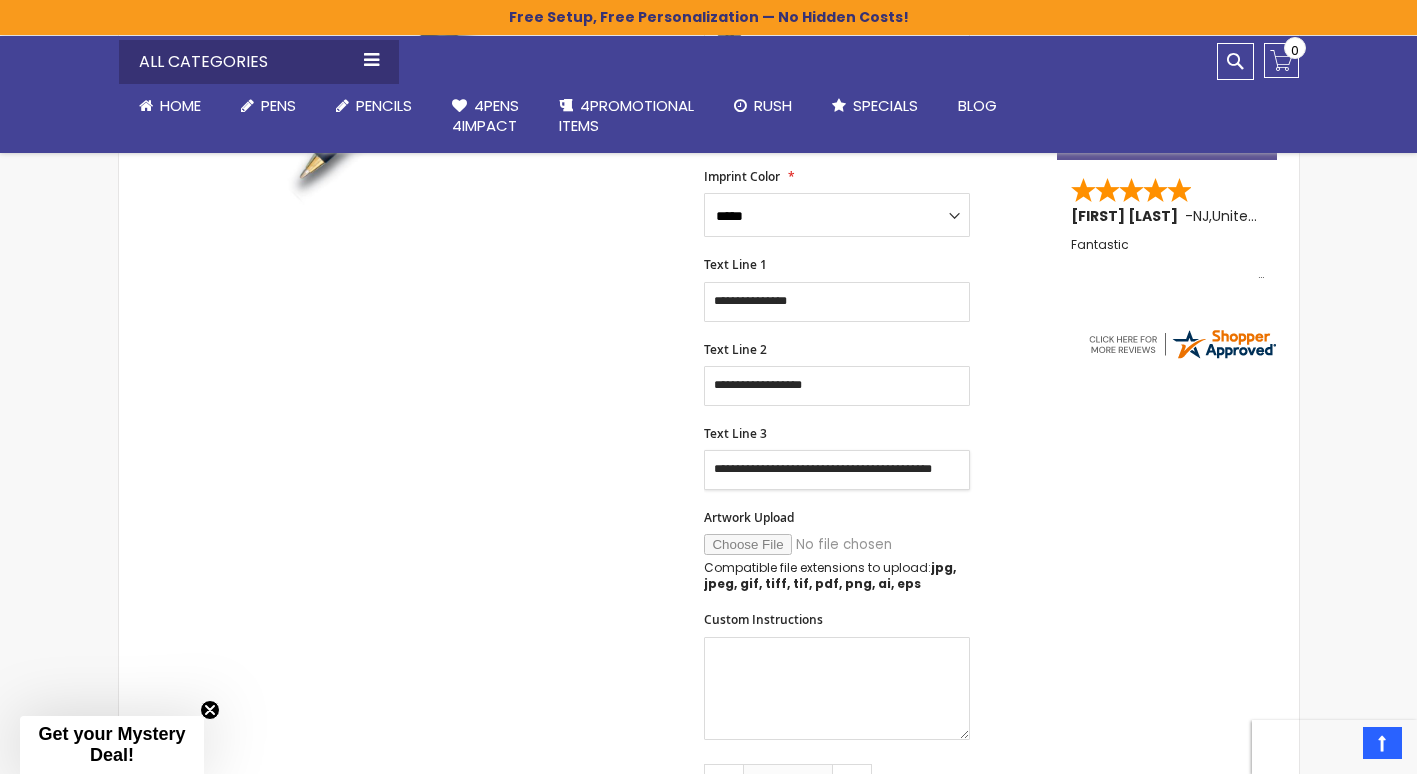 scroll, scrollTop: 0, scrollLeft: 19, axis: horizontal 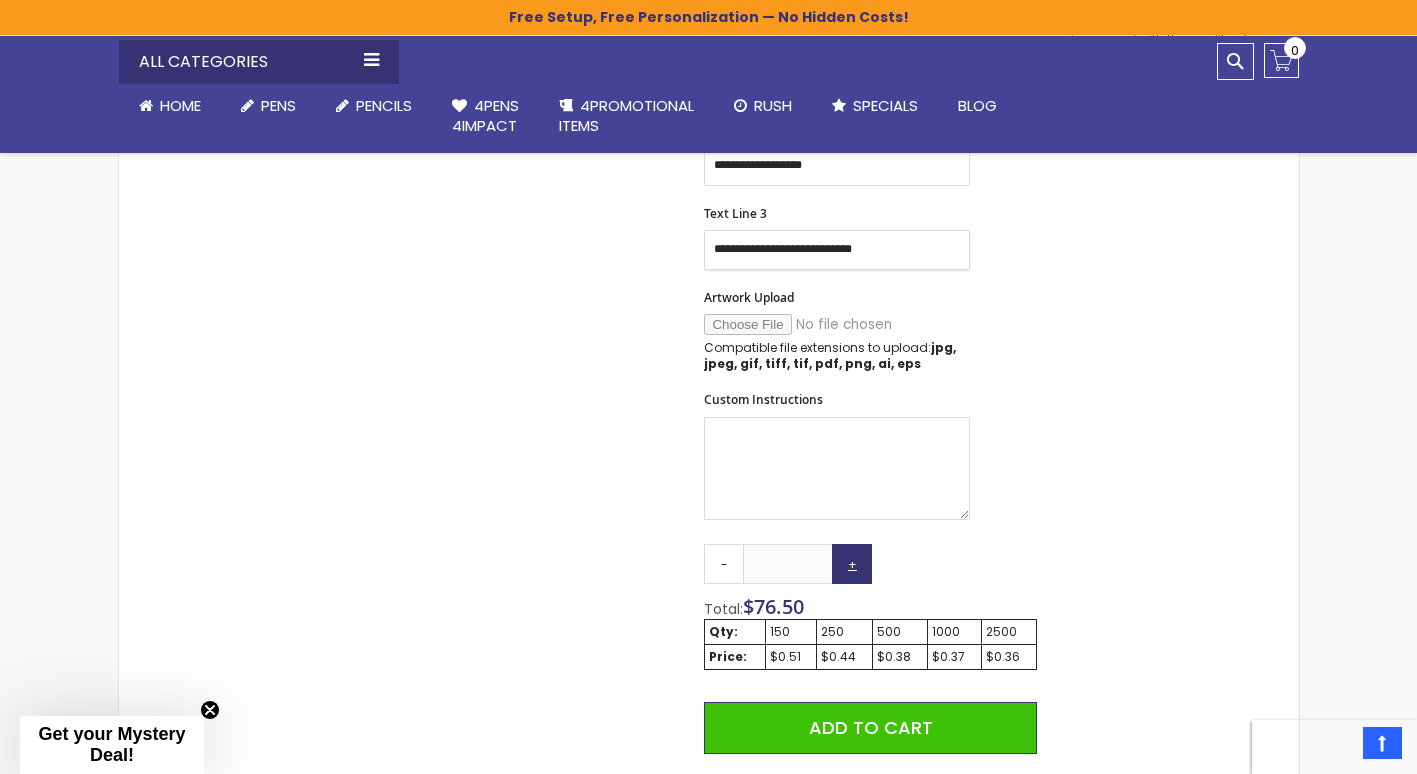 type on "**********" 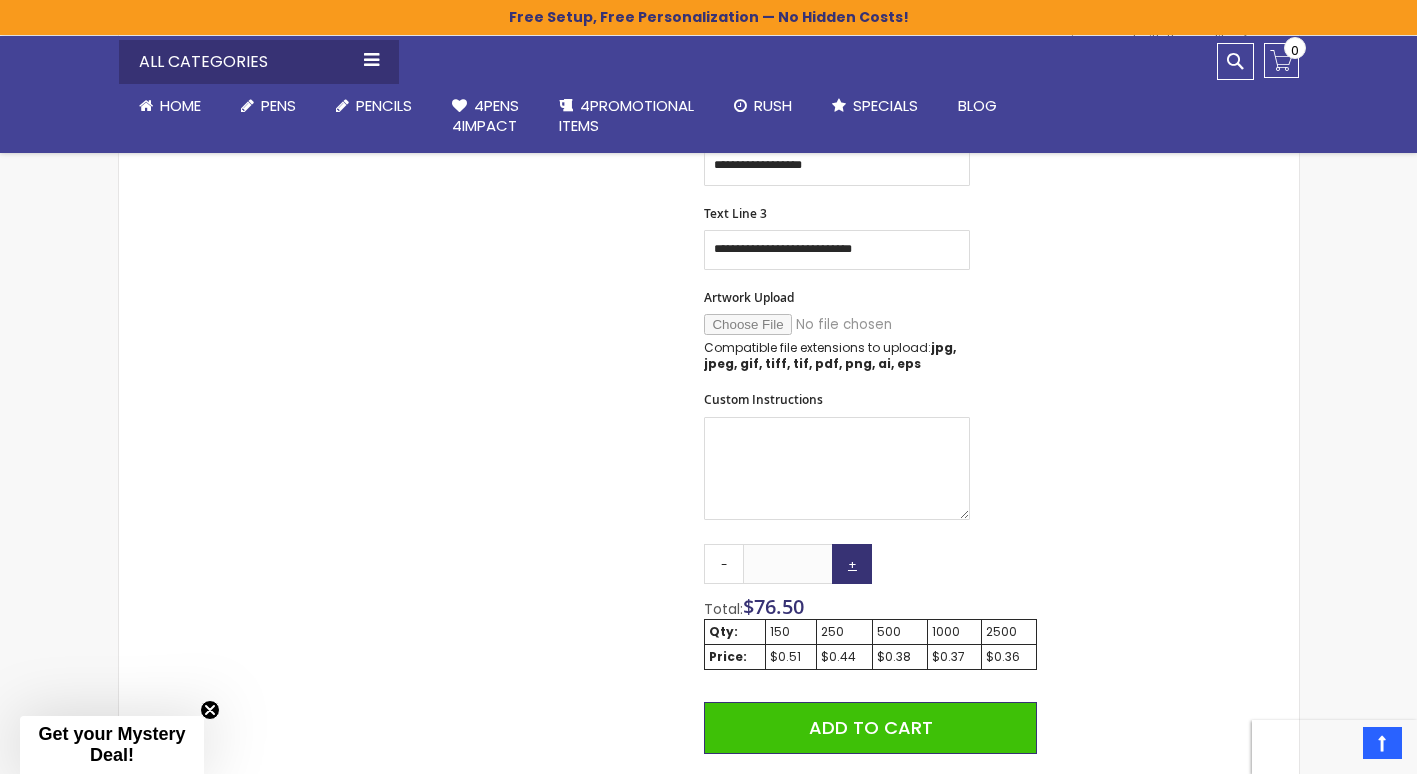 click on "+" at bounding box center [852, 564] 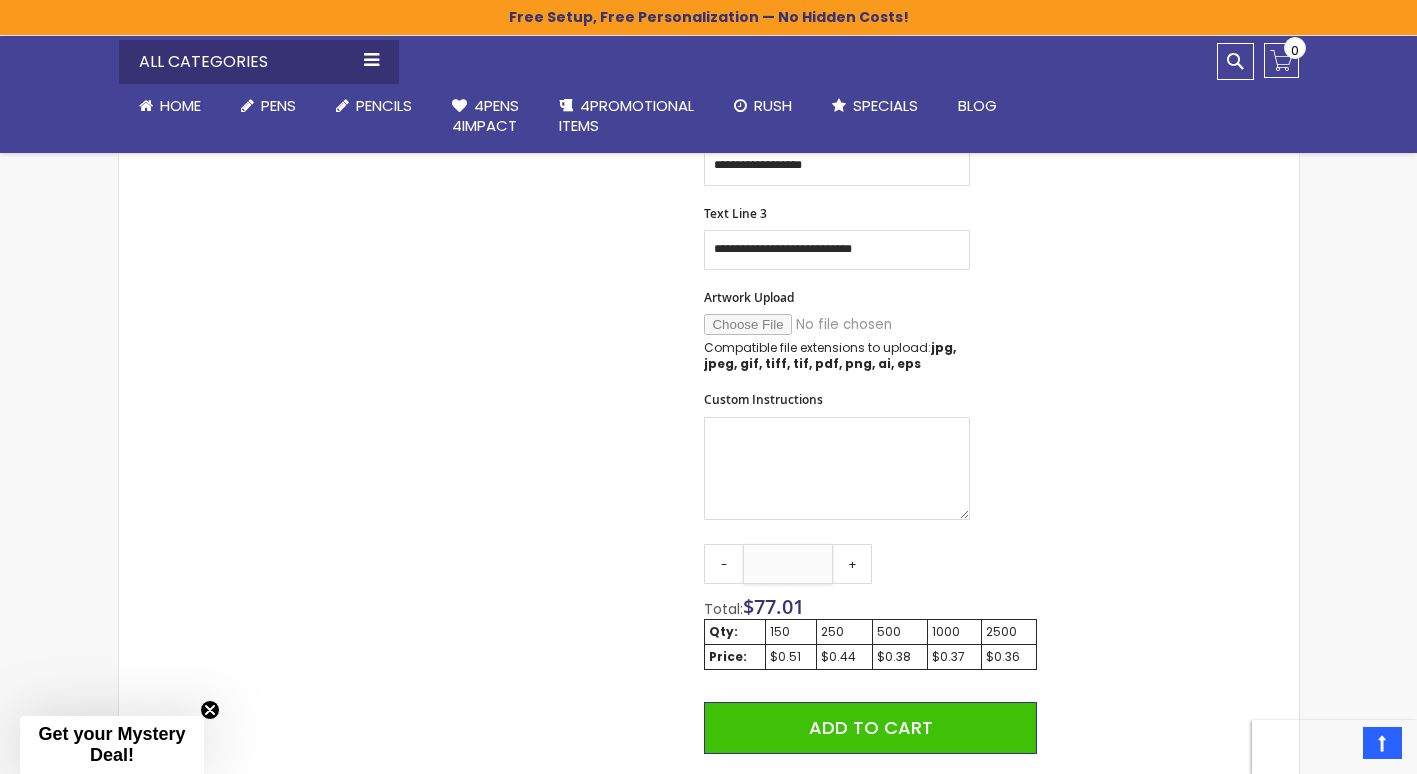 click on "***" at bounding box center (788, 564) 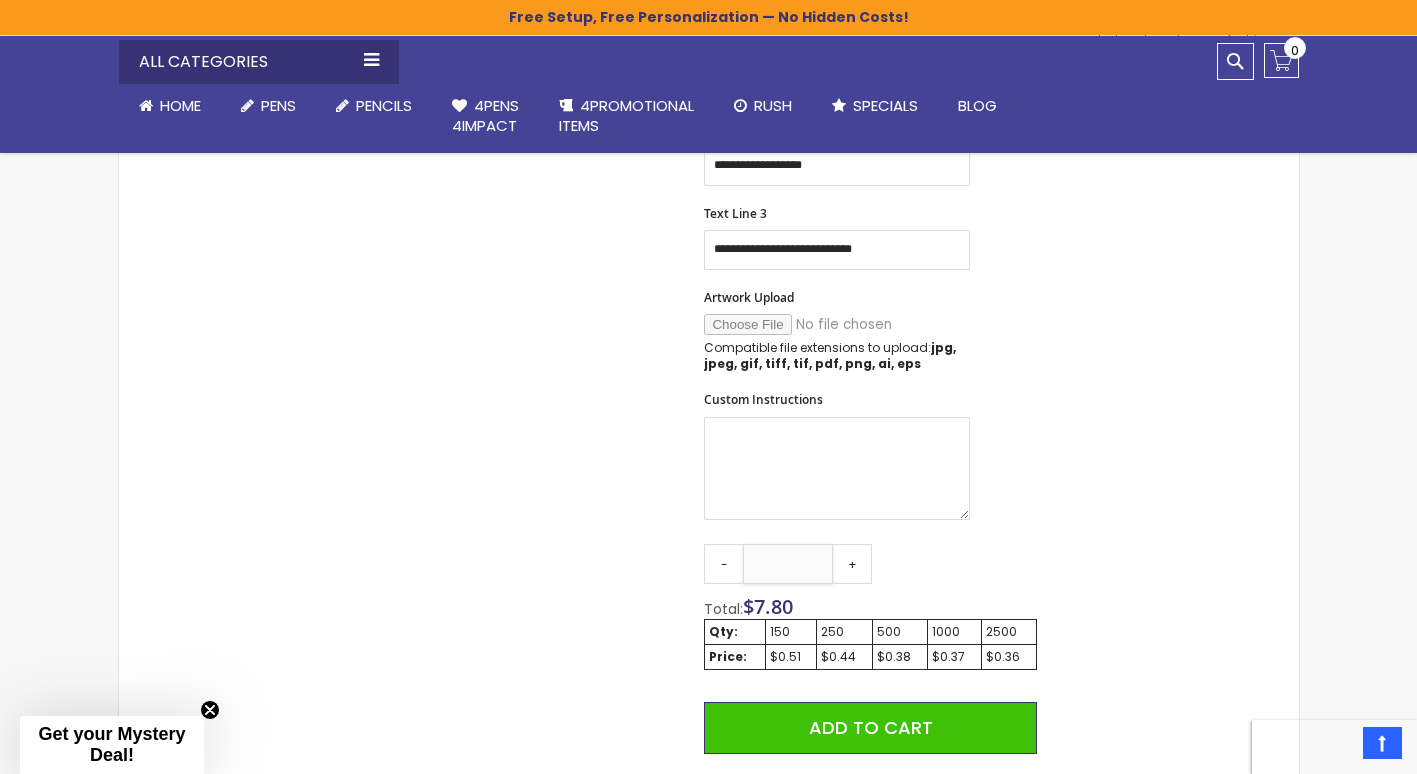 type on "*" 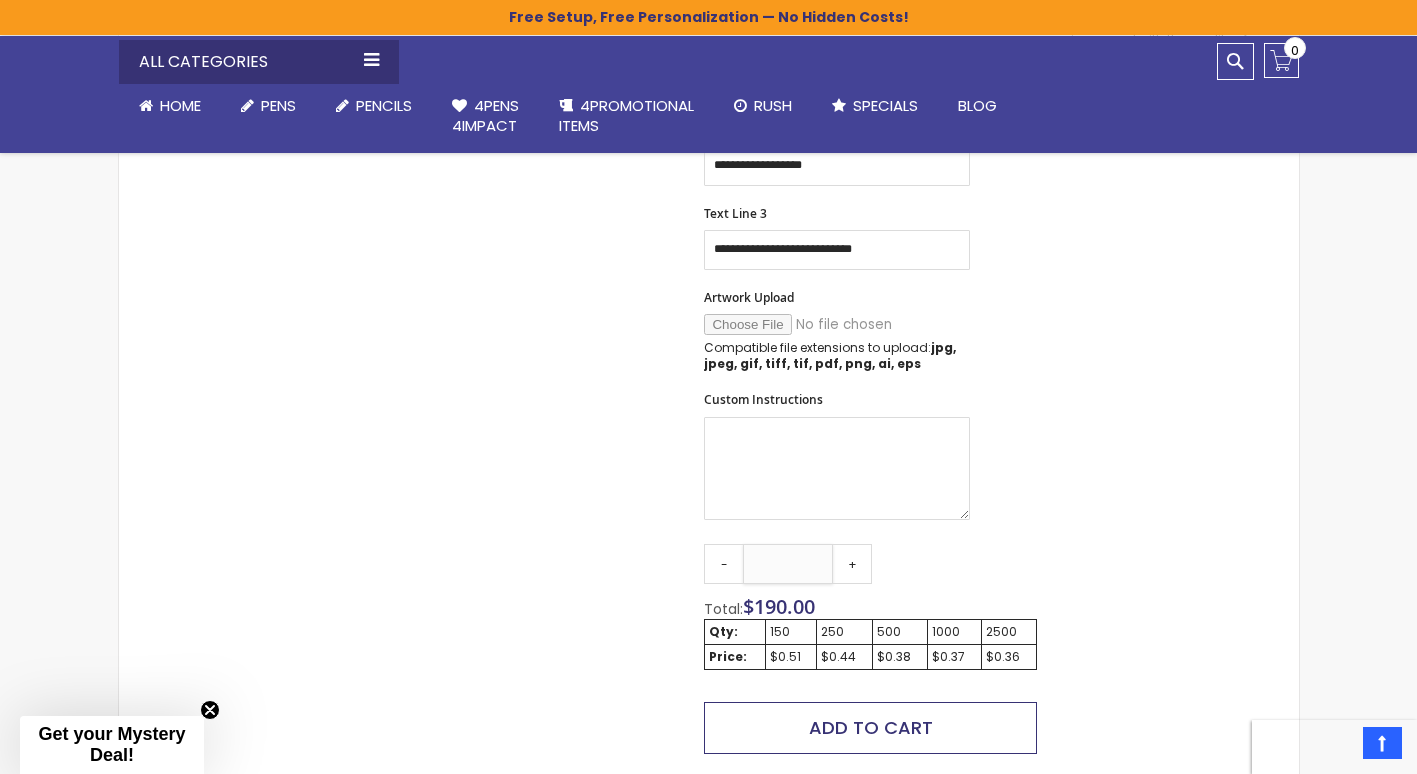 type on "***" 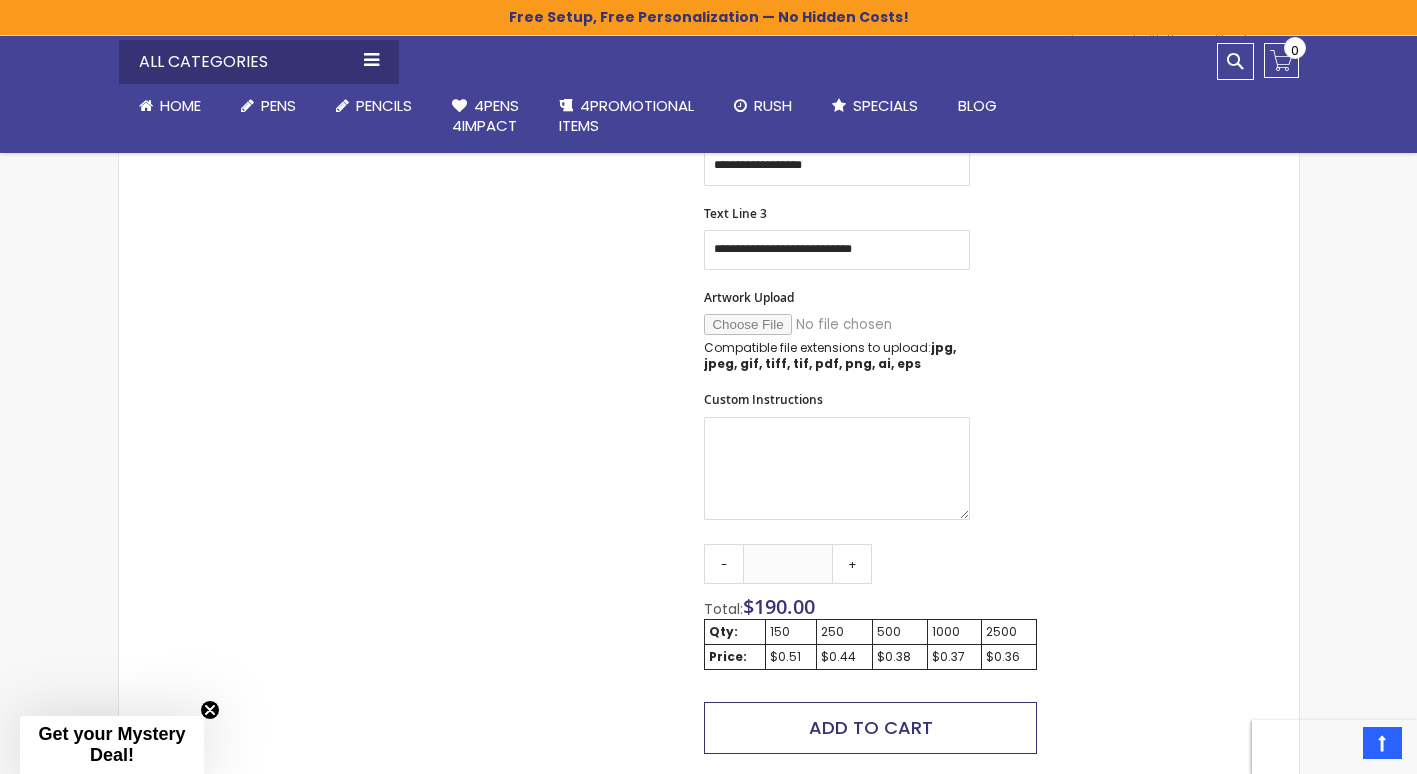 click on "Add to Cart" at bounding box center (871, 727) 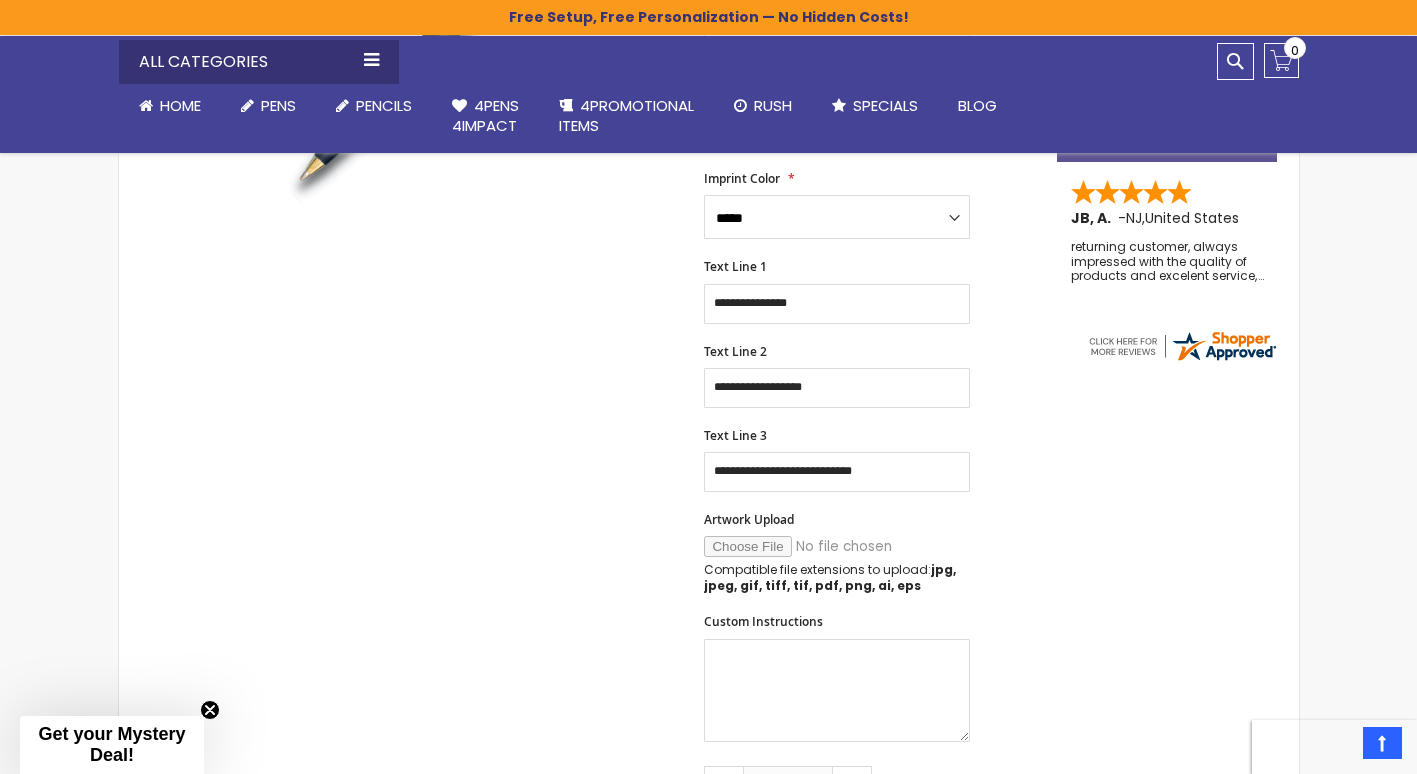 scroll, scrollTop: 496, scrollLeft: 0, axis: vertical 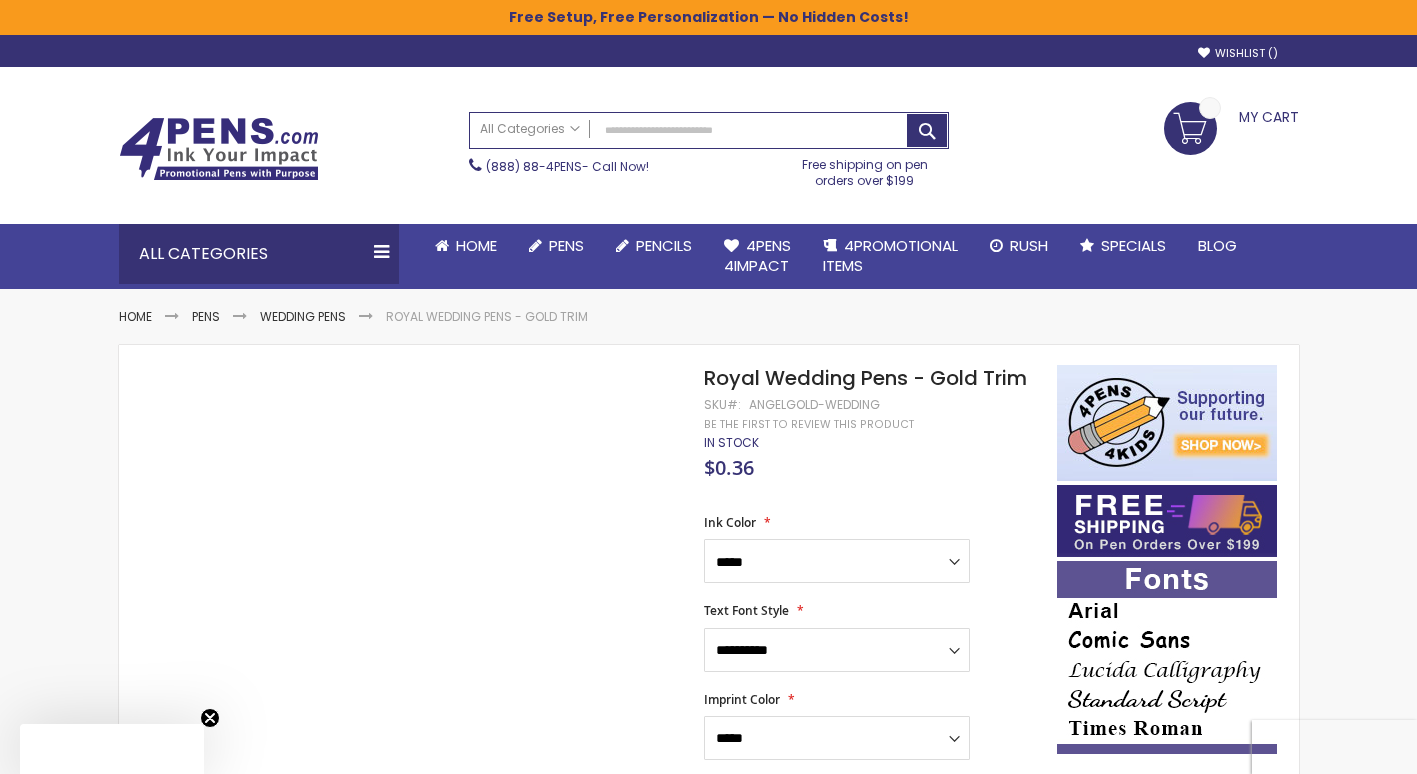 select on "****" 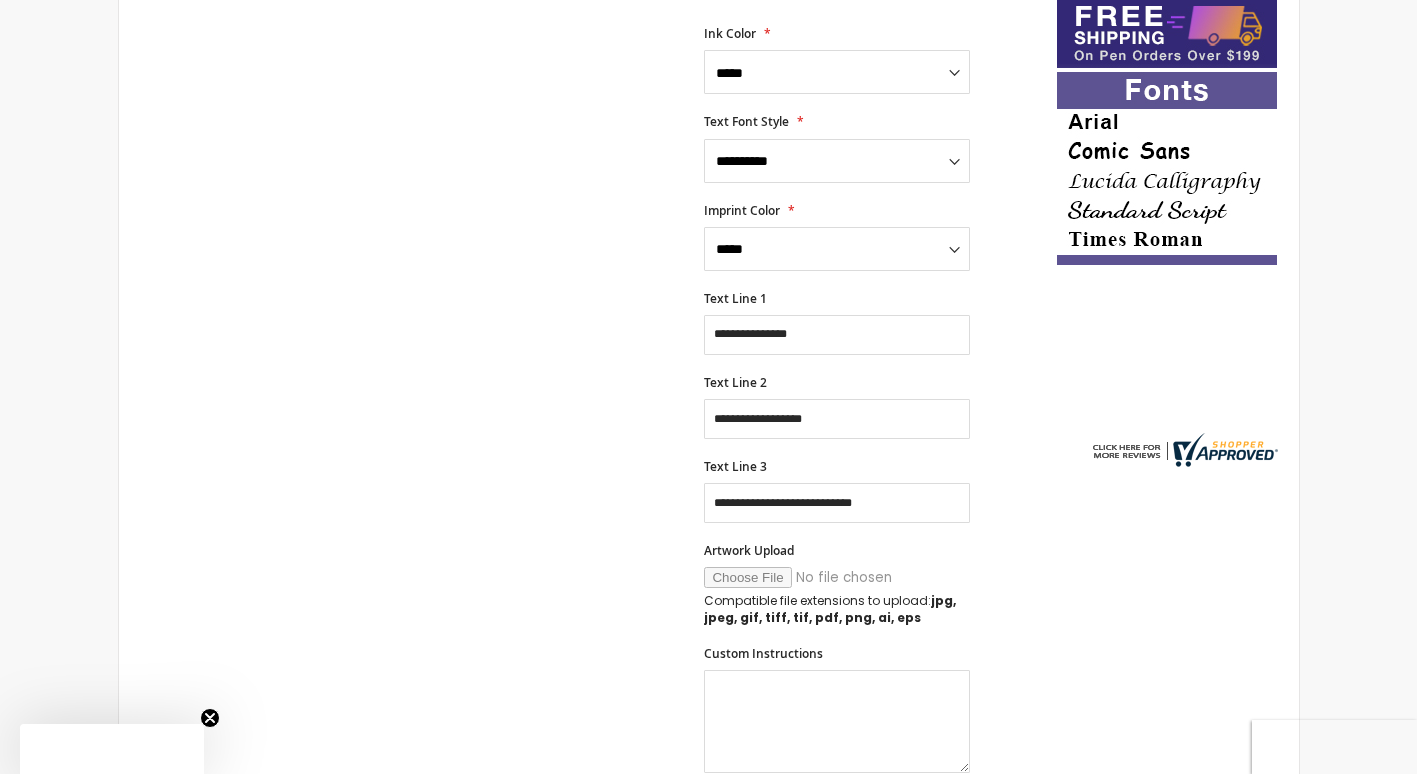 scroll, scrollTop: 0, scrollLeft: 0, axis: both 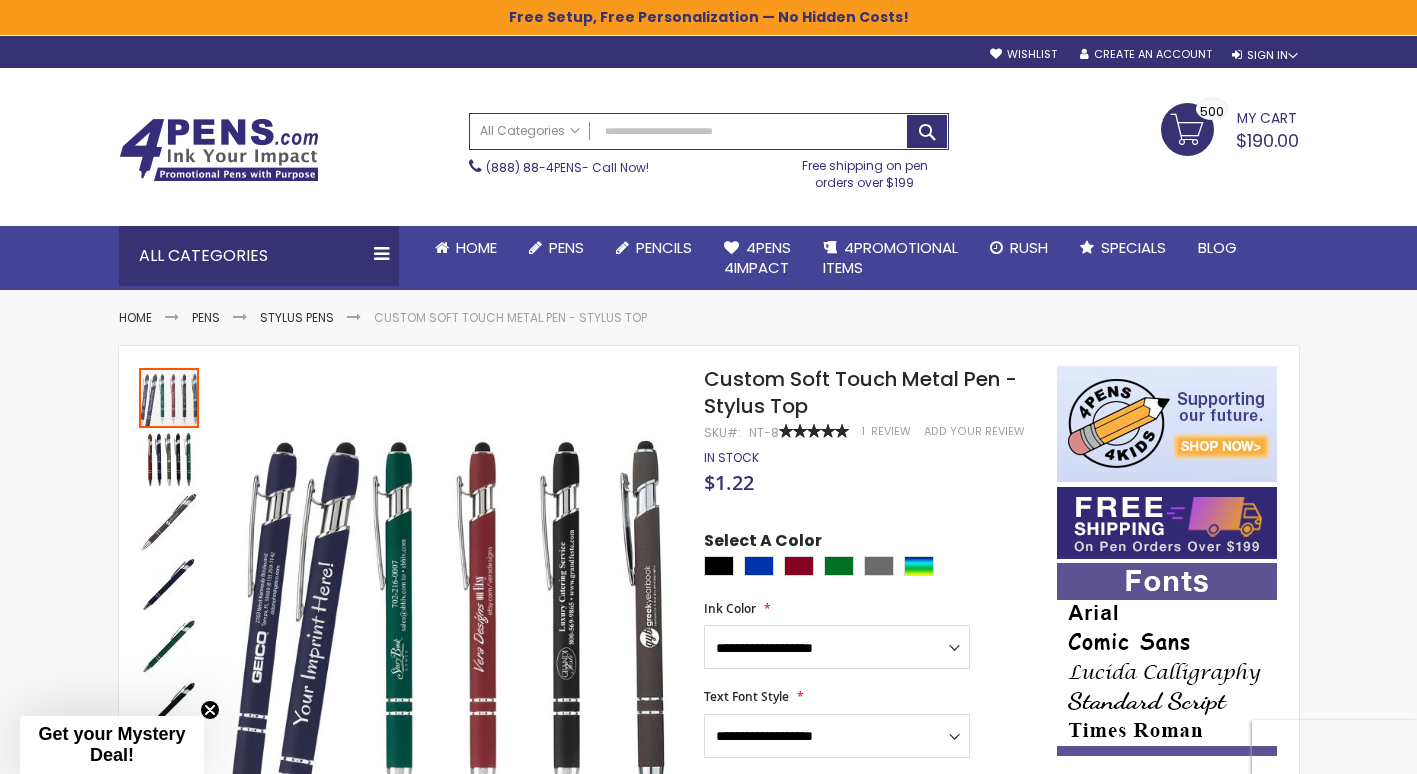 click on "My Cart
$190.00
500
500
items" at bounding box center (1230, 128) 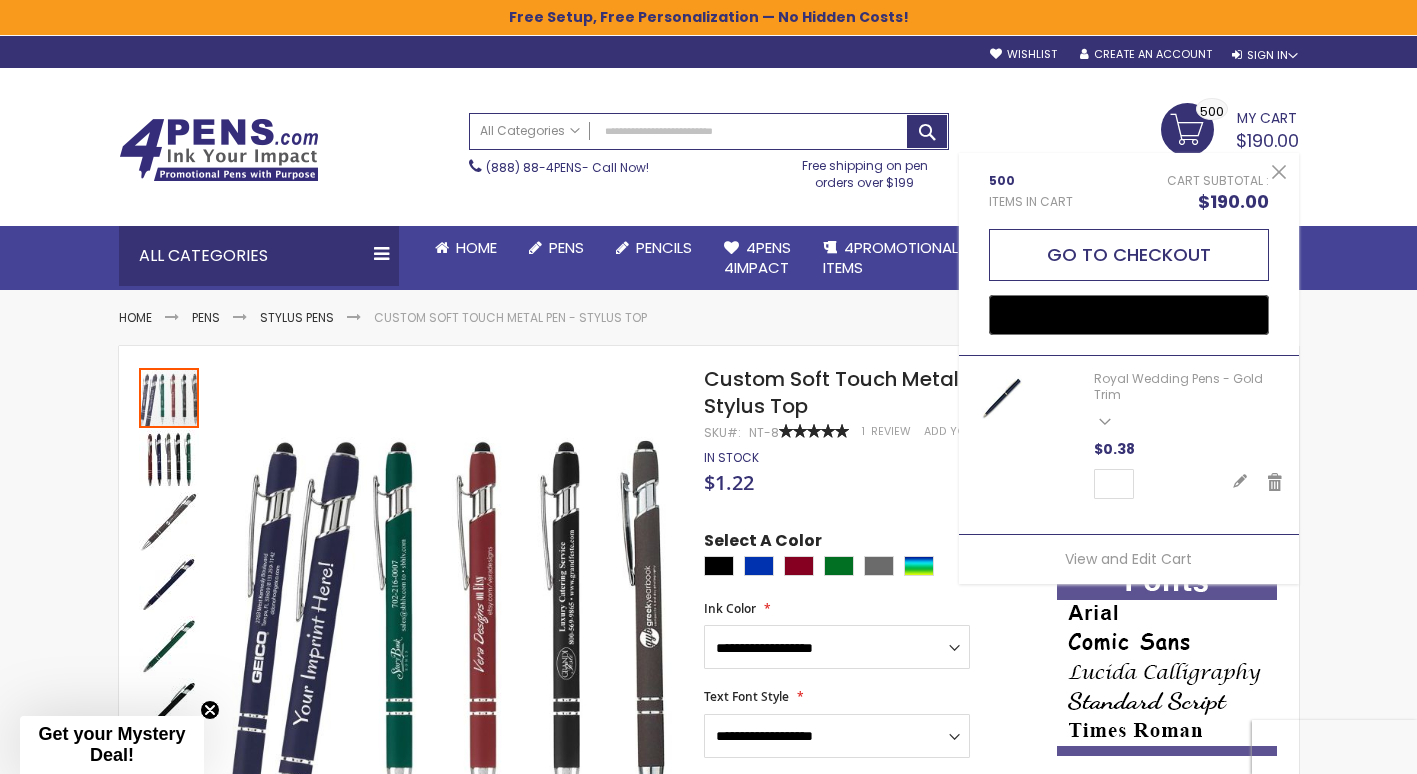 click on "Go to Checkout" at bounding box center [1129, 255] 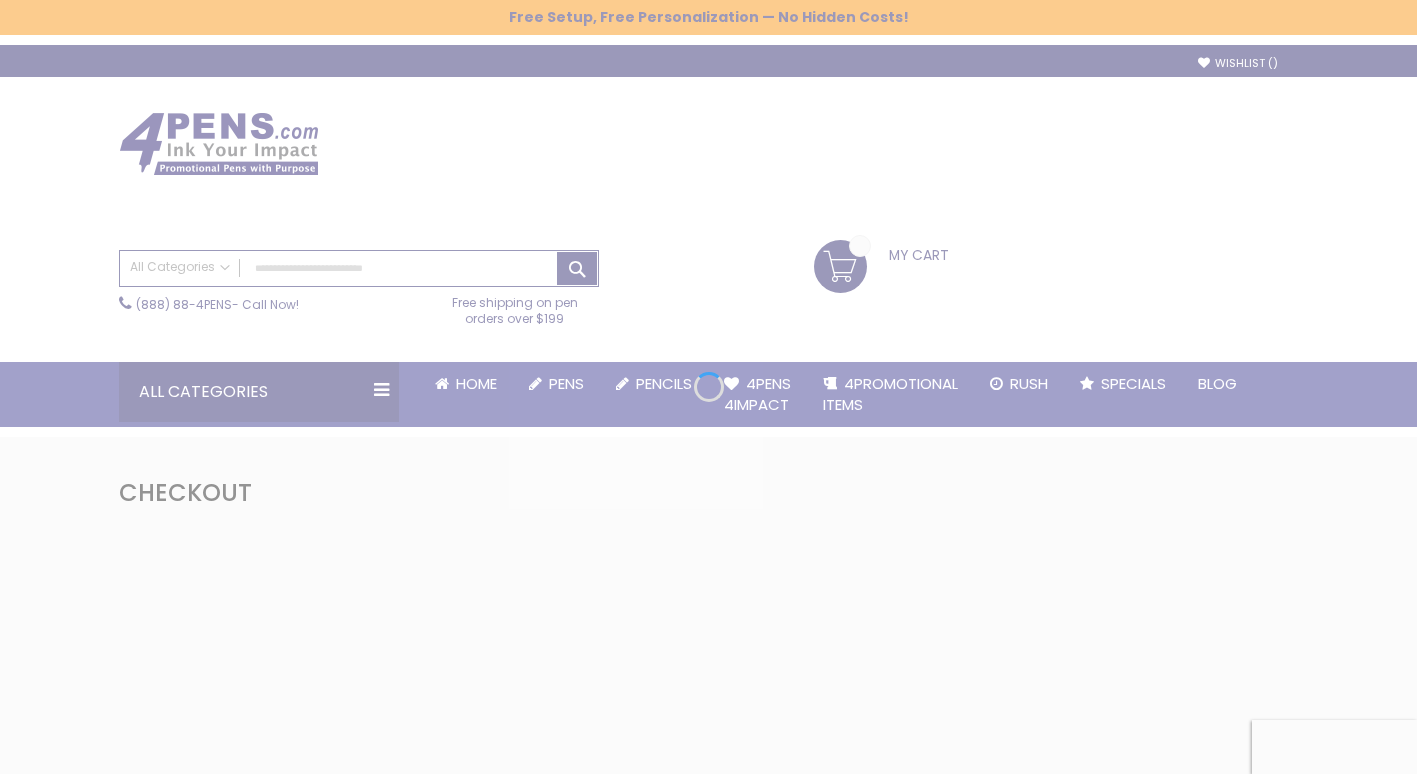 scroll, scrollTop: 0, scrollLeft: 0, axis: both 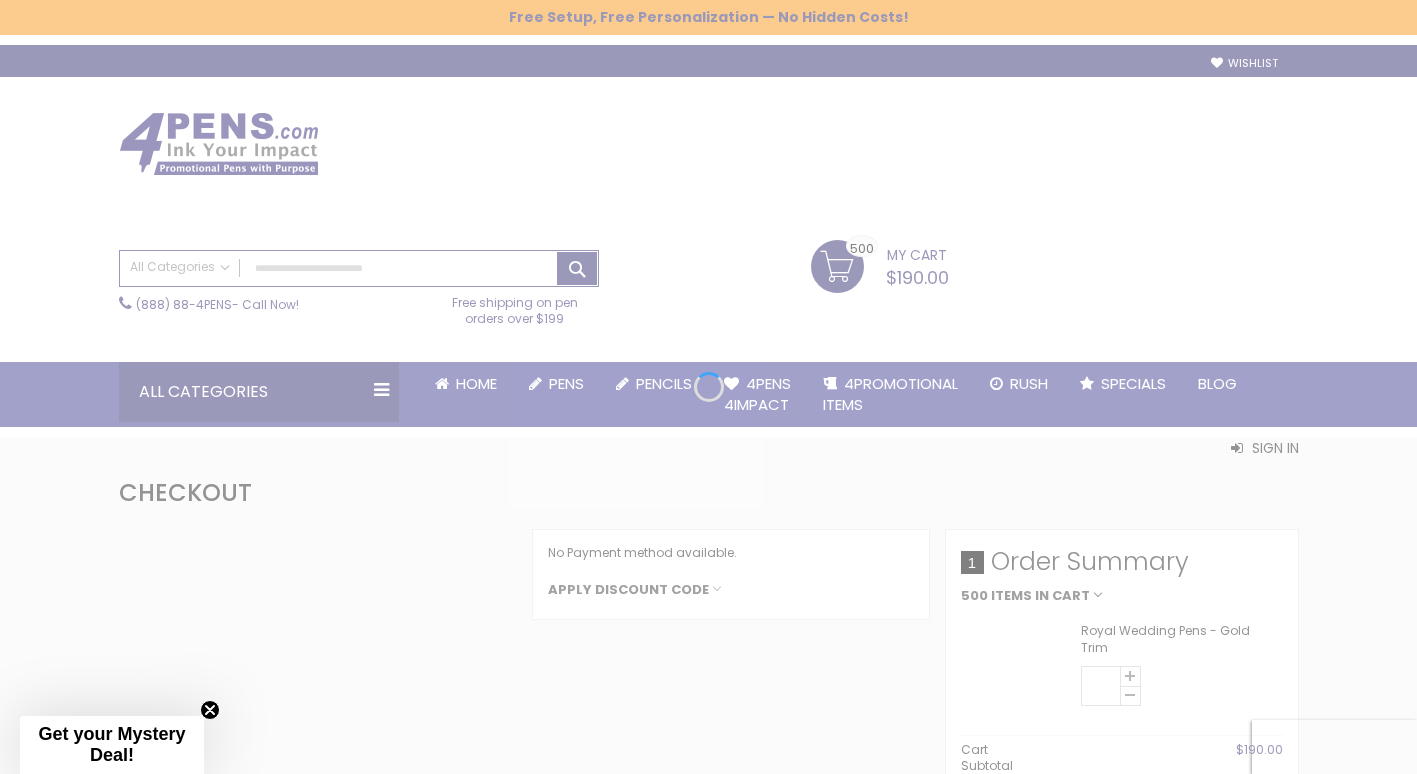 select on "*" 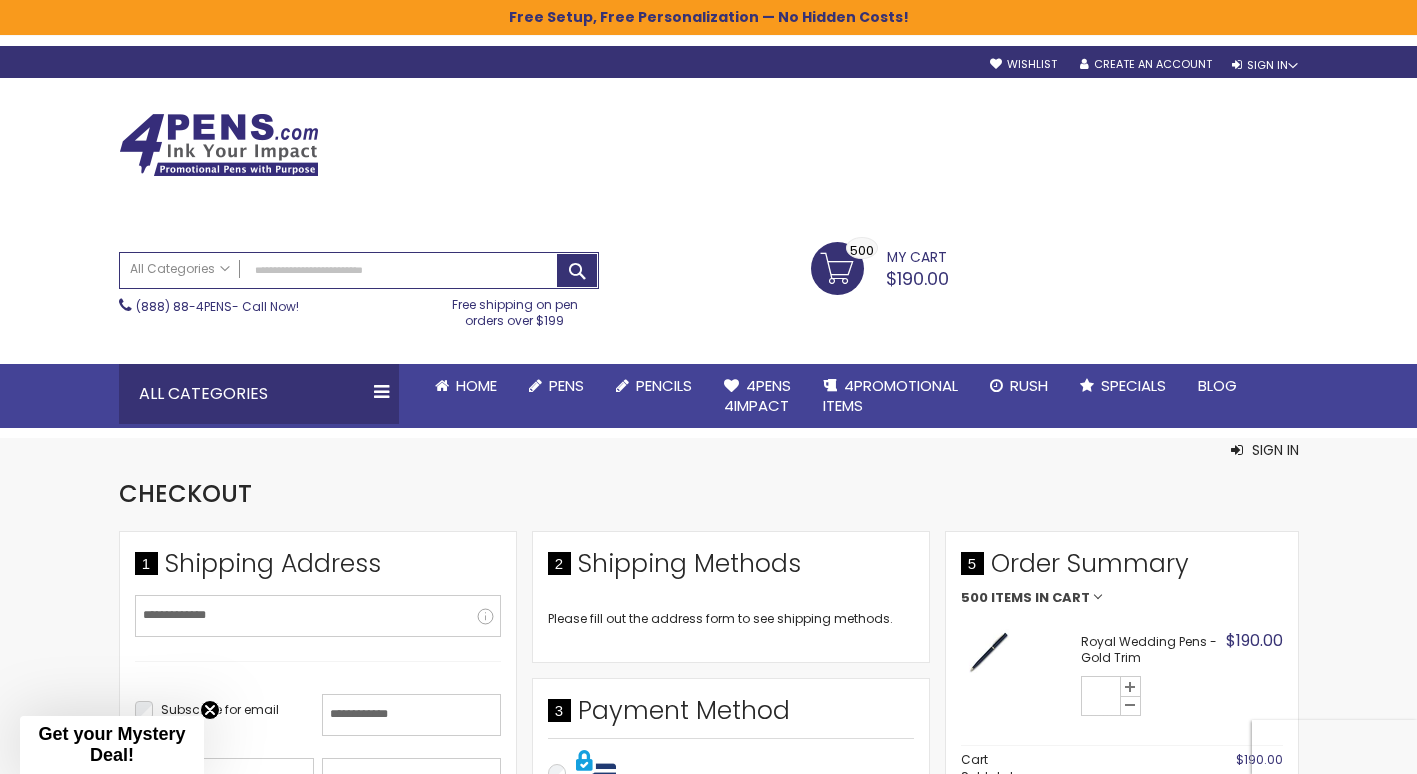 scroll, scrollTop: 0, scrollLeft: 0, axis: both 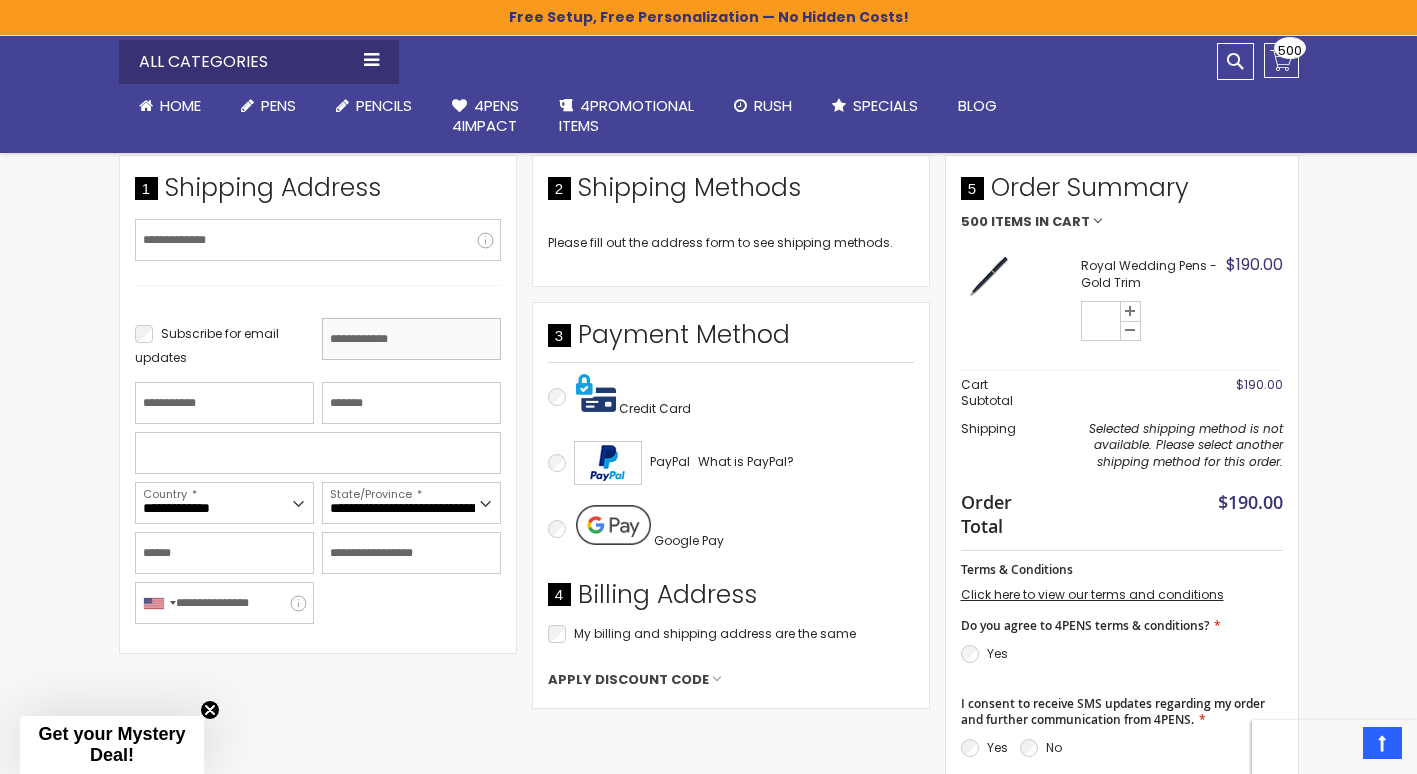 click on "First Name" at bounding box center (411, 339) 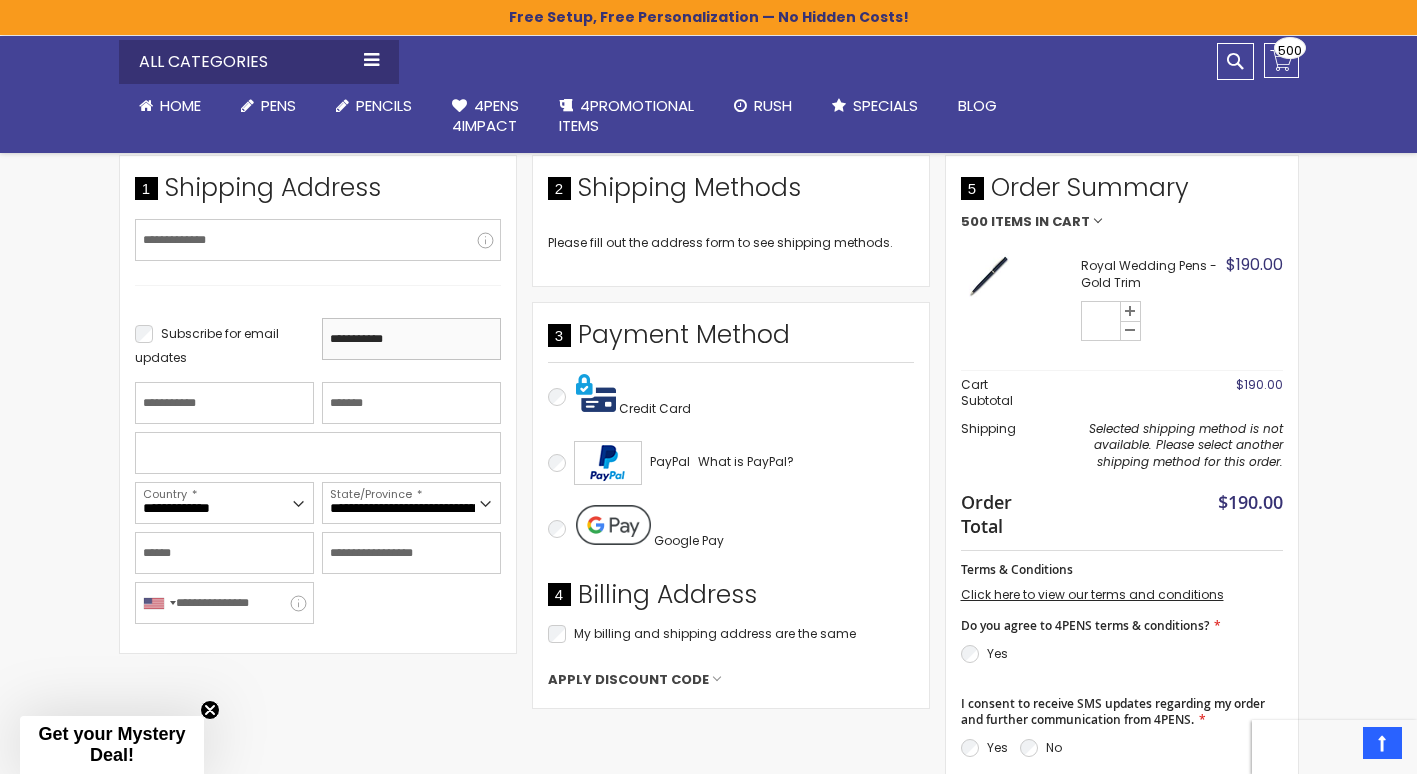 type on "*******" 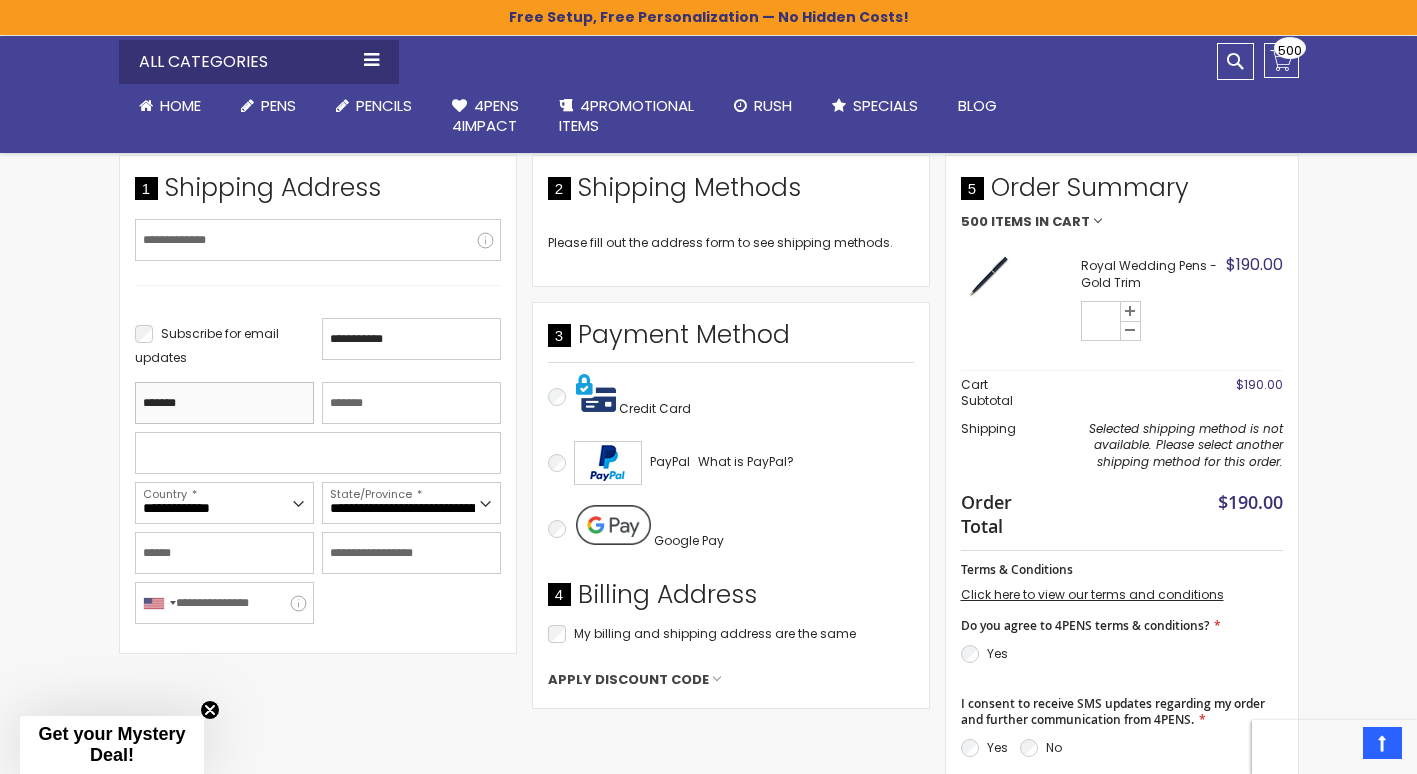 type on "**********" 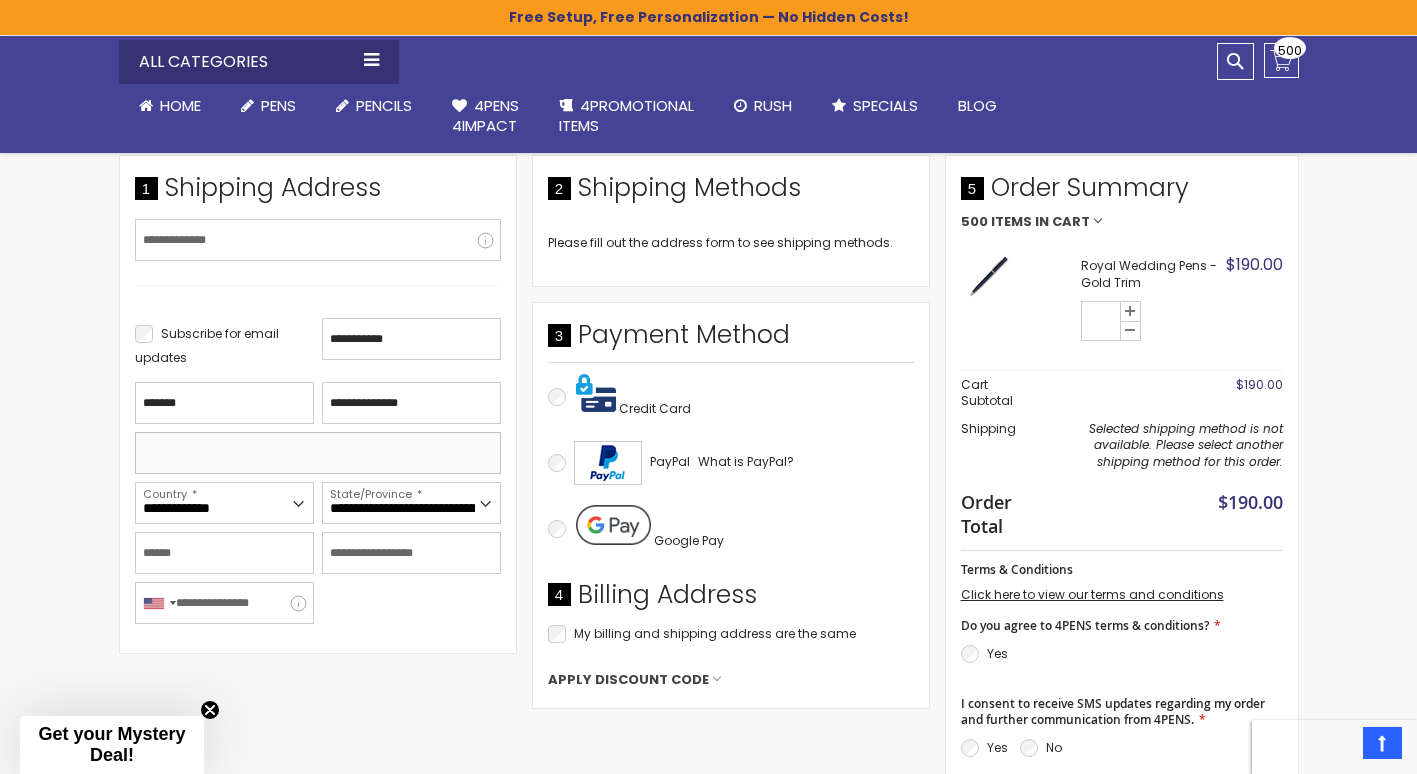 type on "**********" 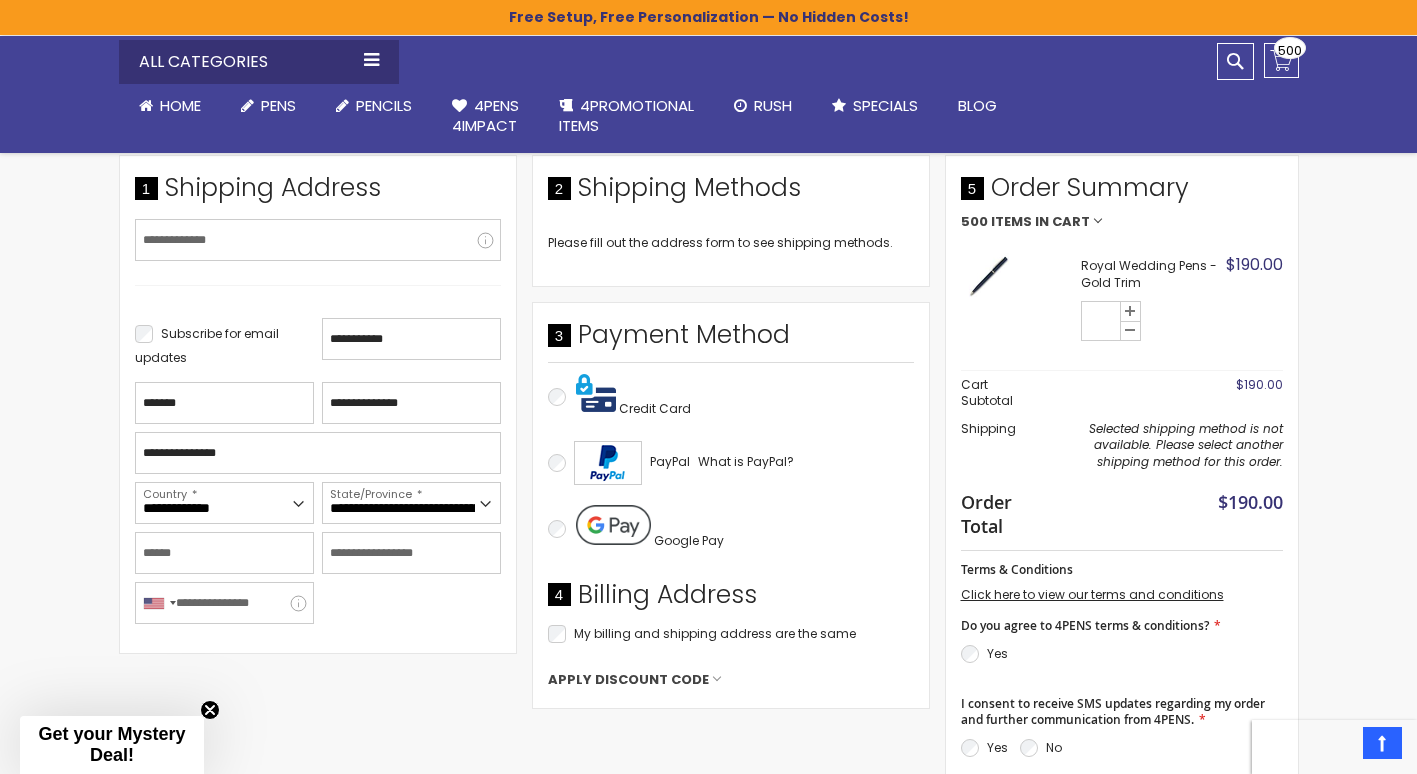 select on "**" 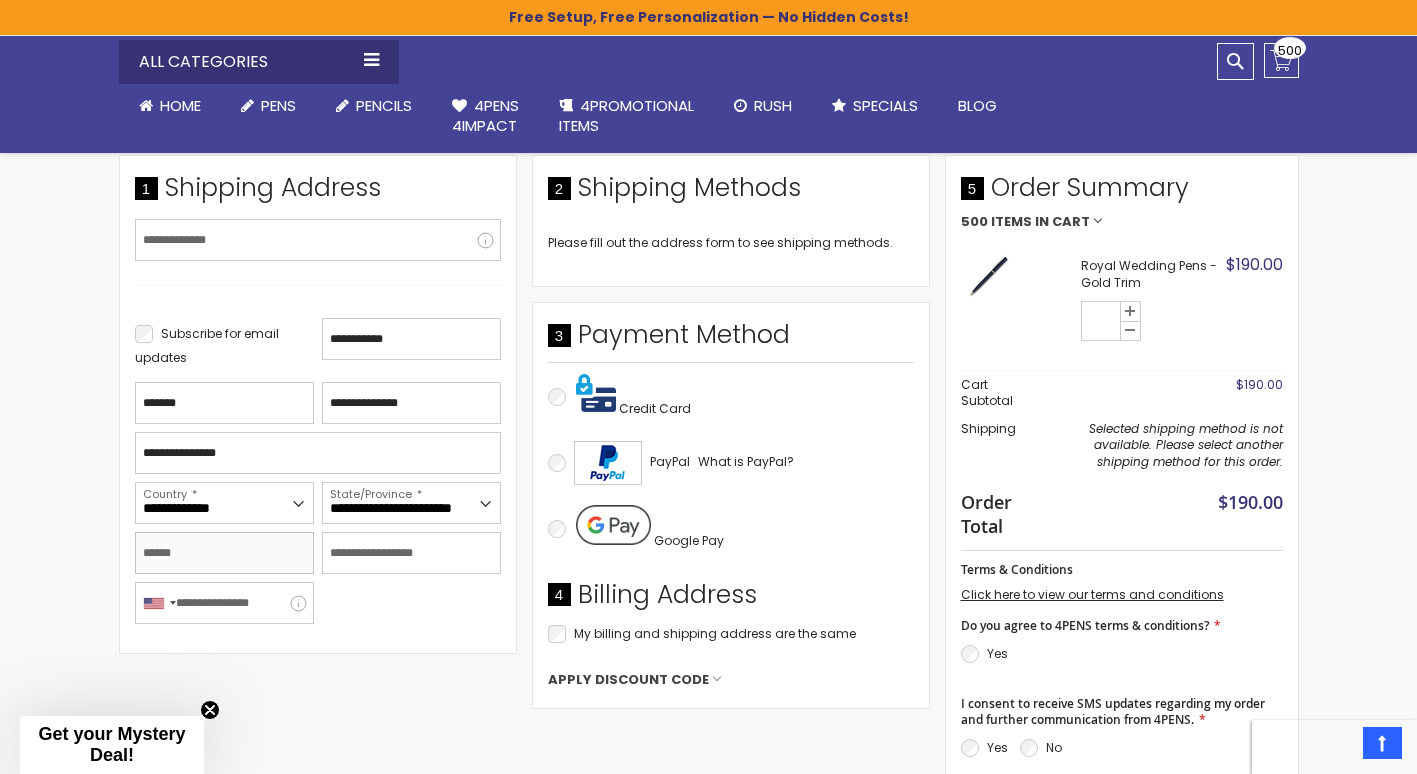 type on "*****" 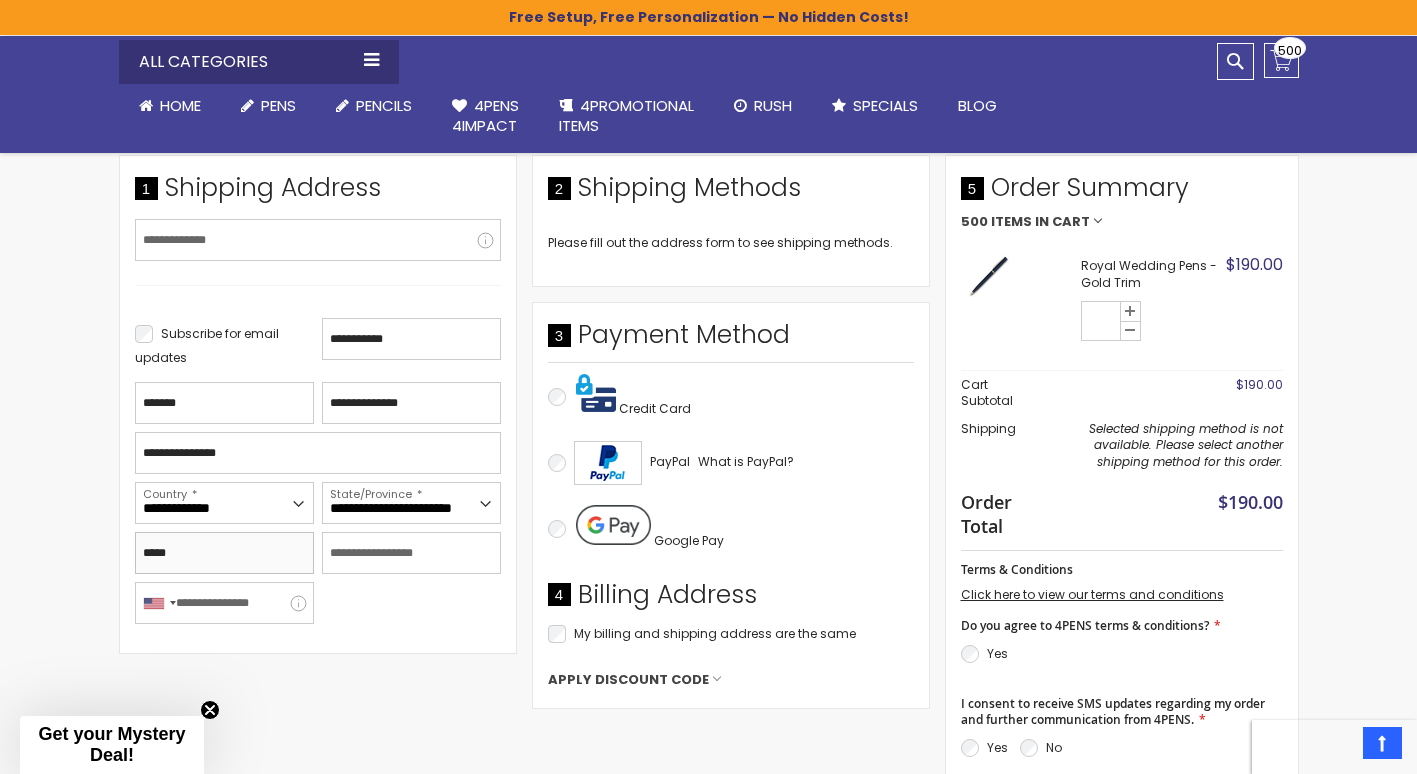 type on "*****" 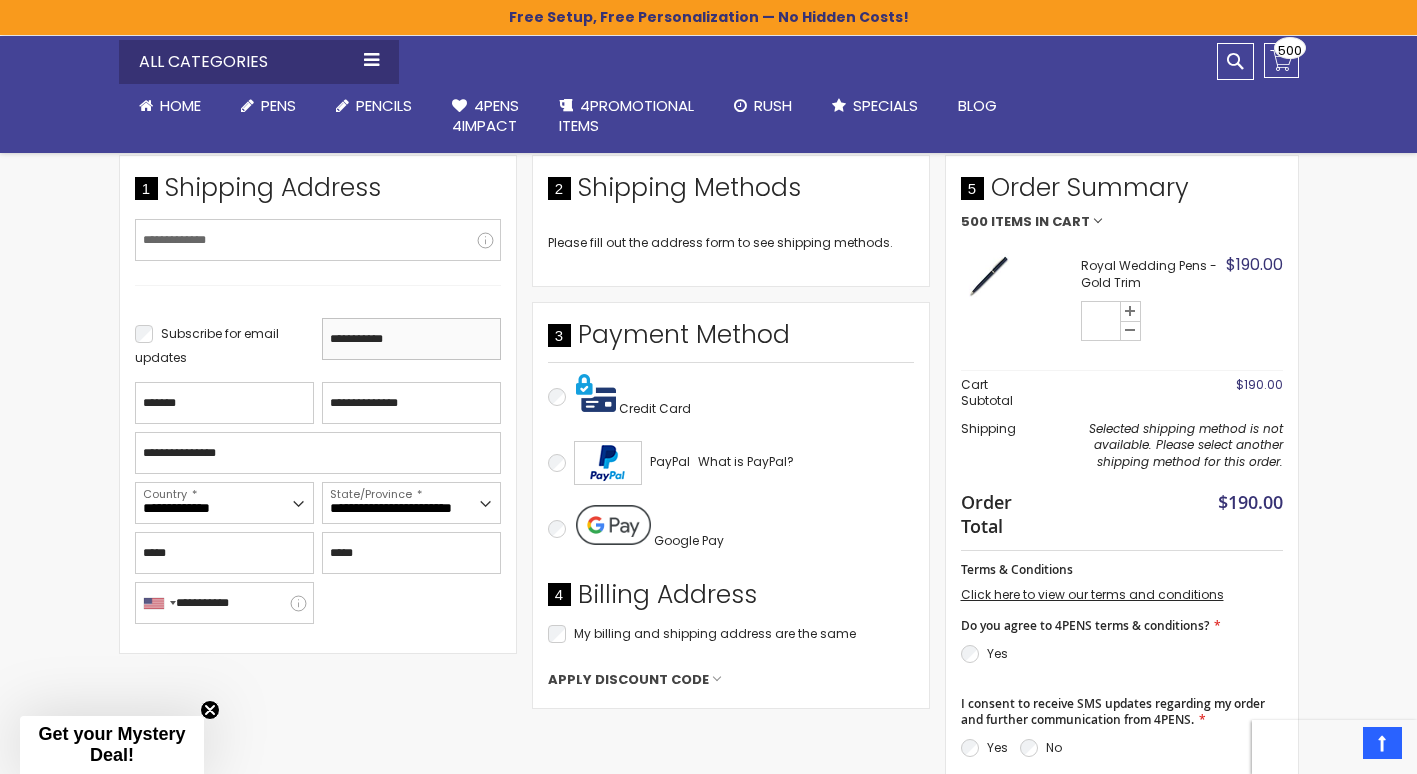 type on "**********" 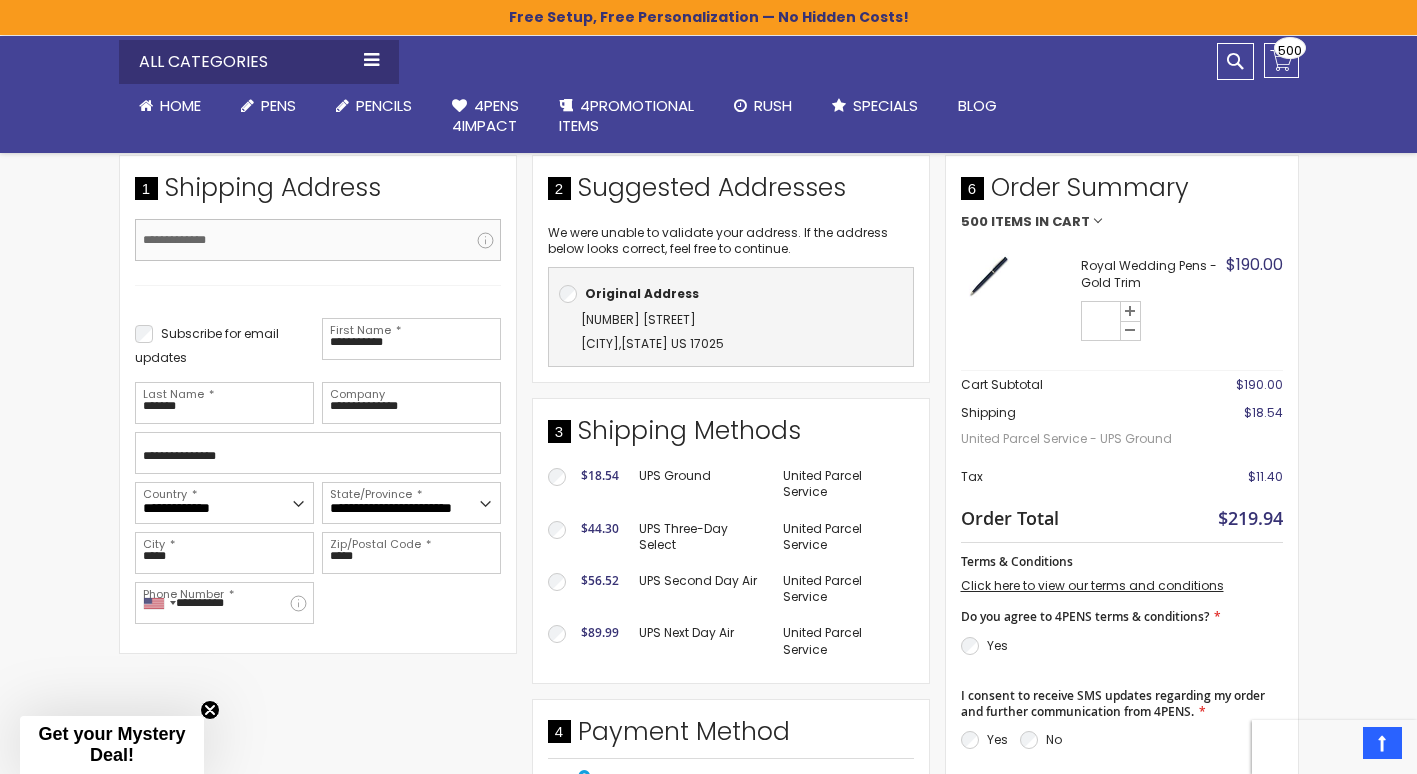 click on "Email Address" at bounding box center (318, 240) 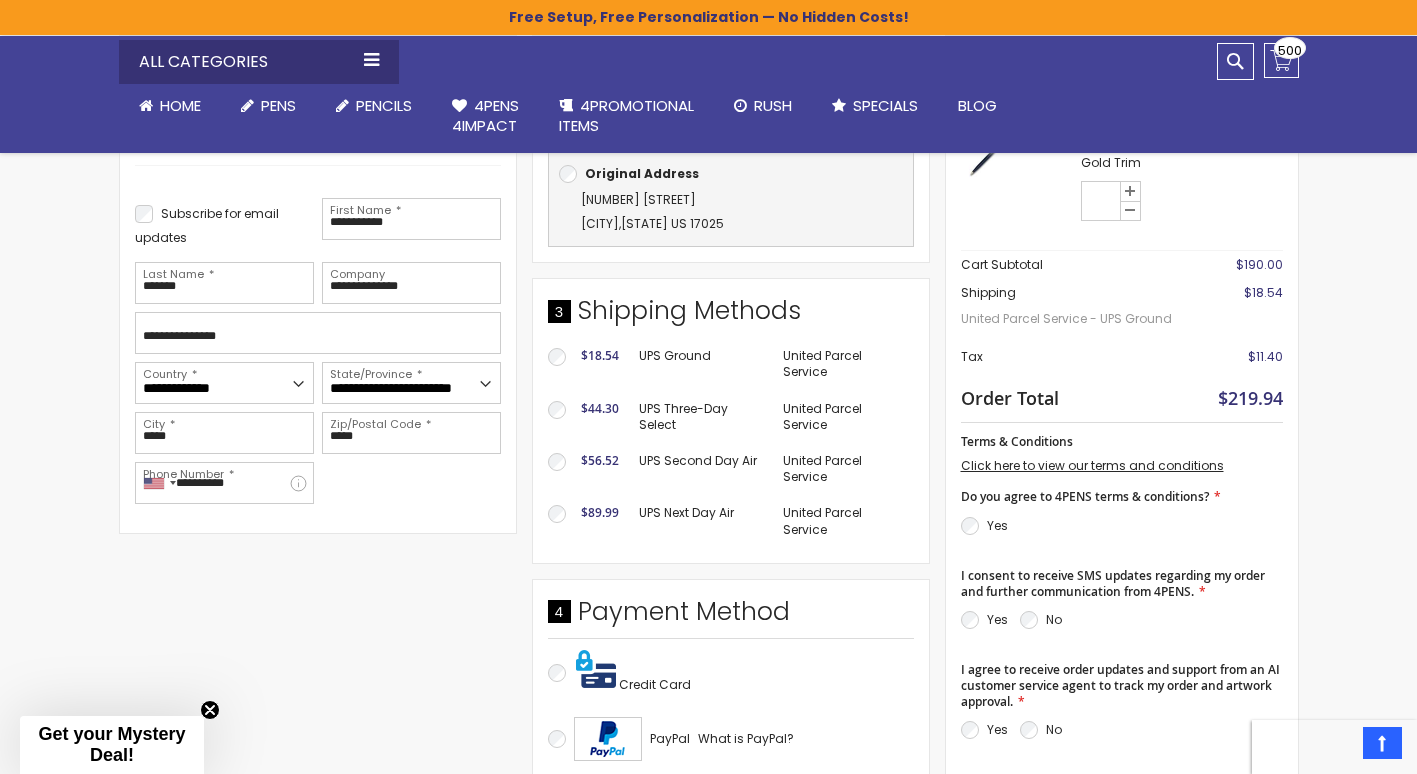scroll, scrollTop: 515, scrollLeft: 0, axis: vertical 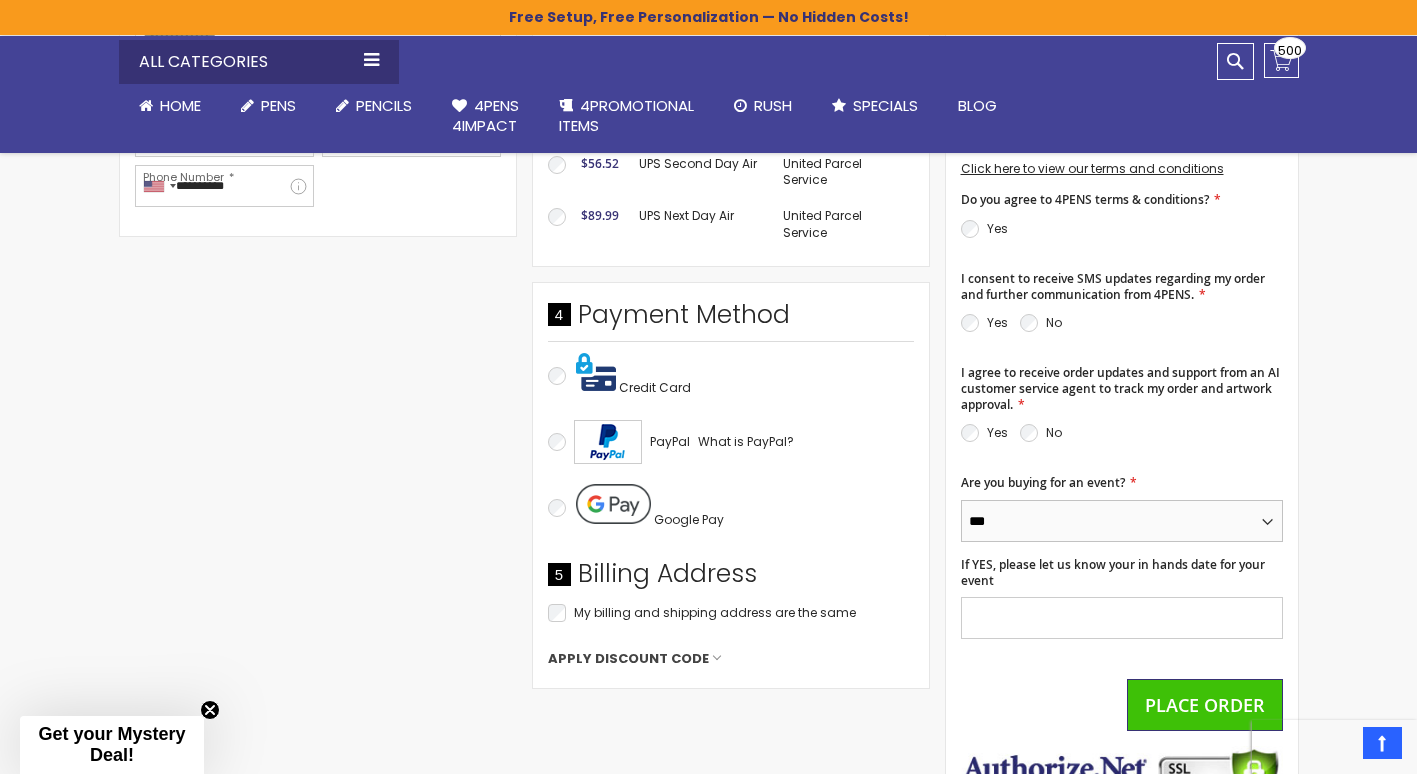 click on "*** **" at bounding box center [1122, 521] 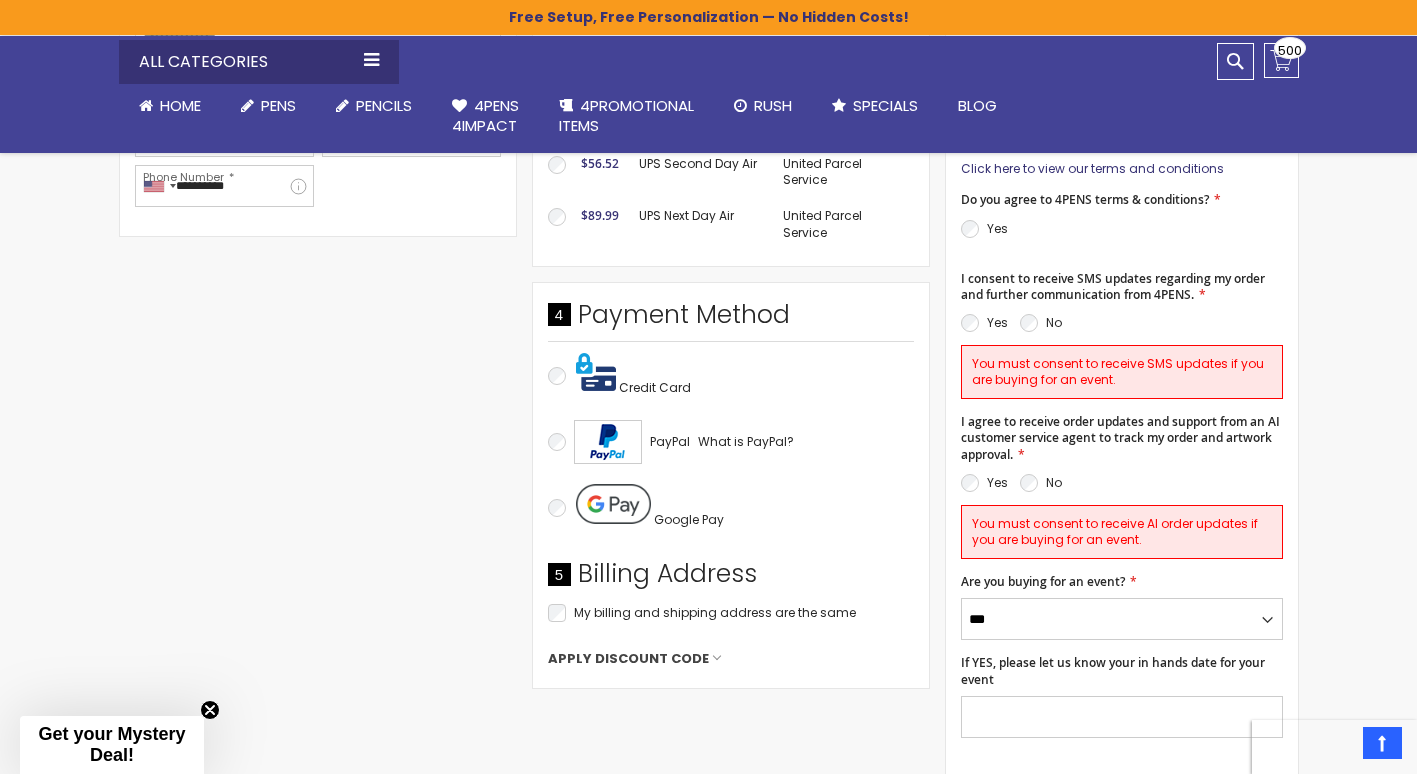 click on "Click here to view our terms and conditions" at bounding box center (1092, 168) 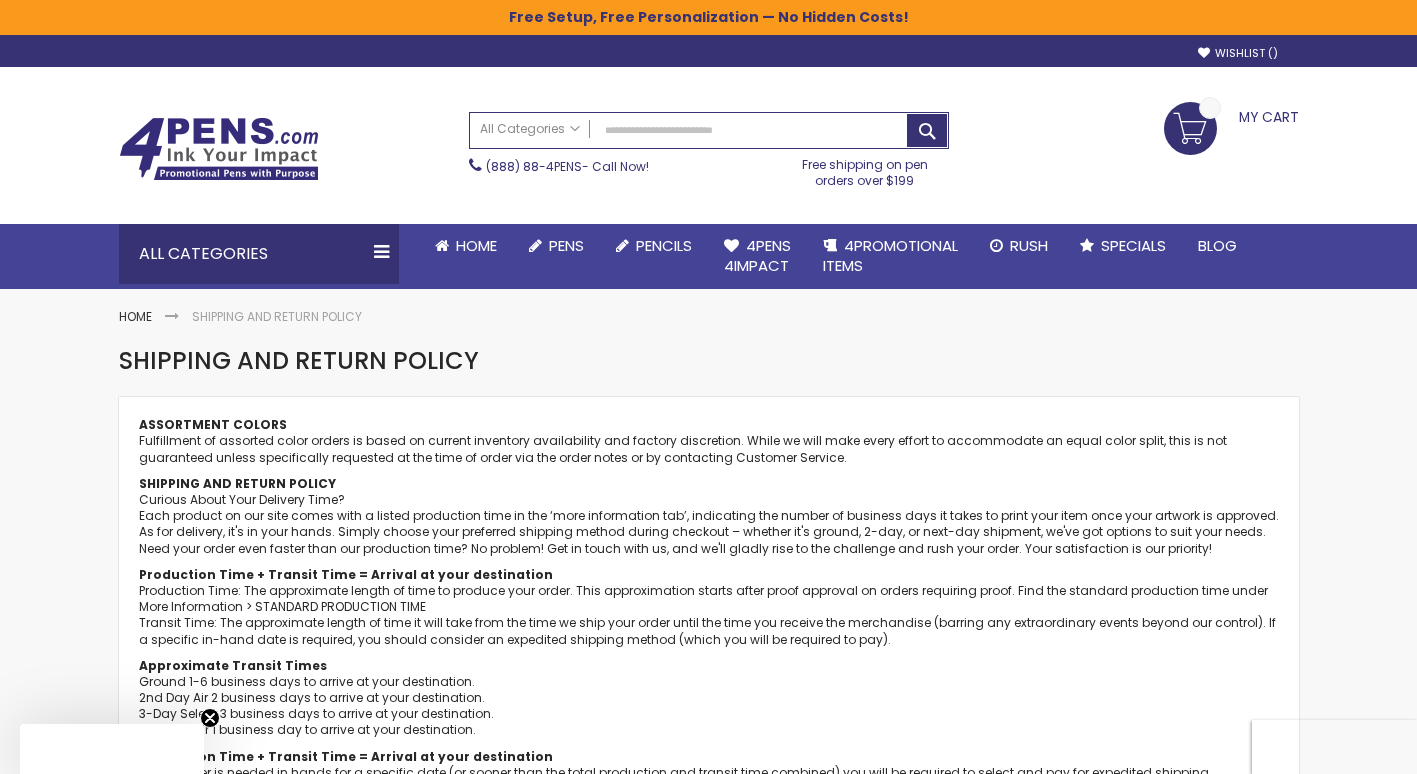 scroll, scrollTop: 0, scrollLeft: 0, axis: both 